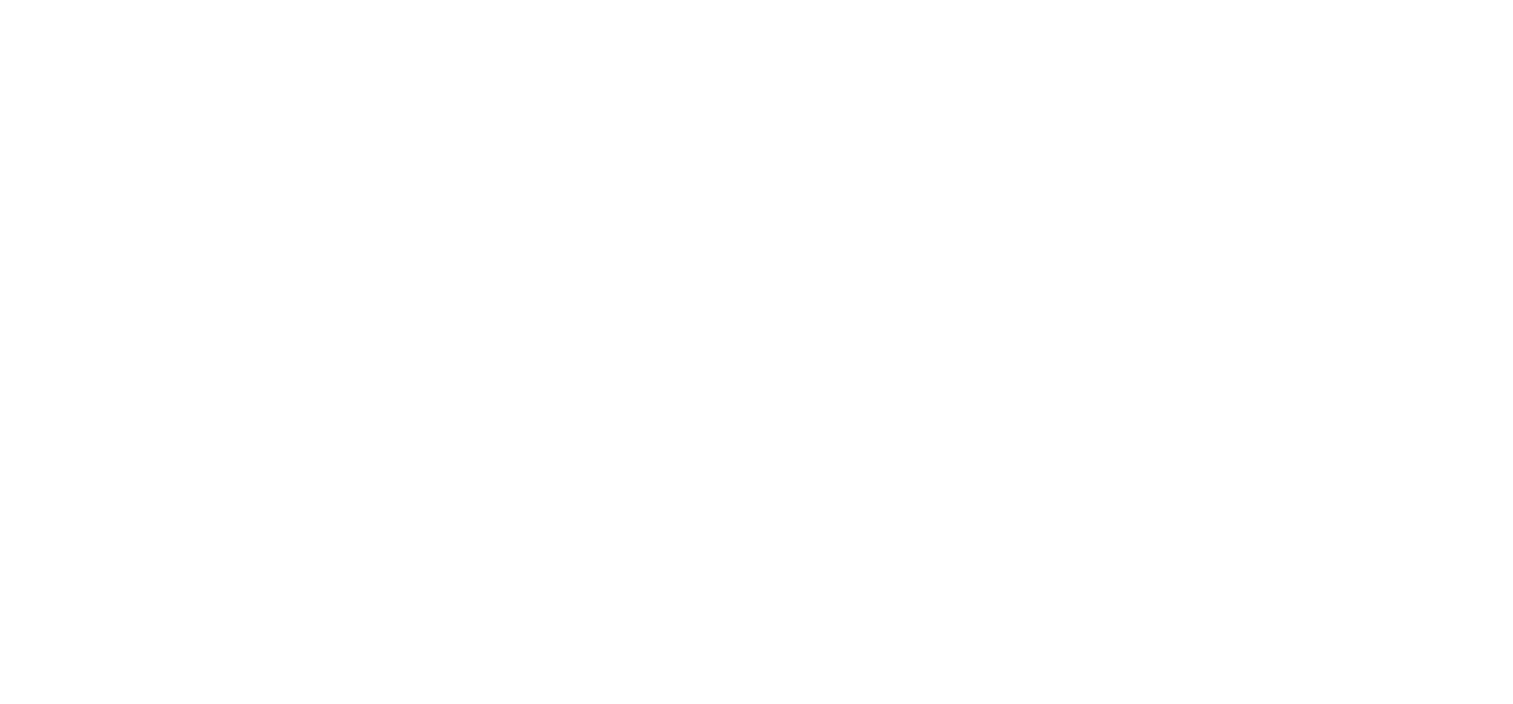scroll, scrollTop: 0, scrollLeft: 0, axis: both 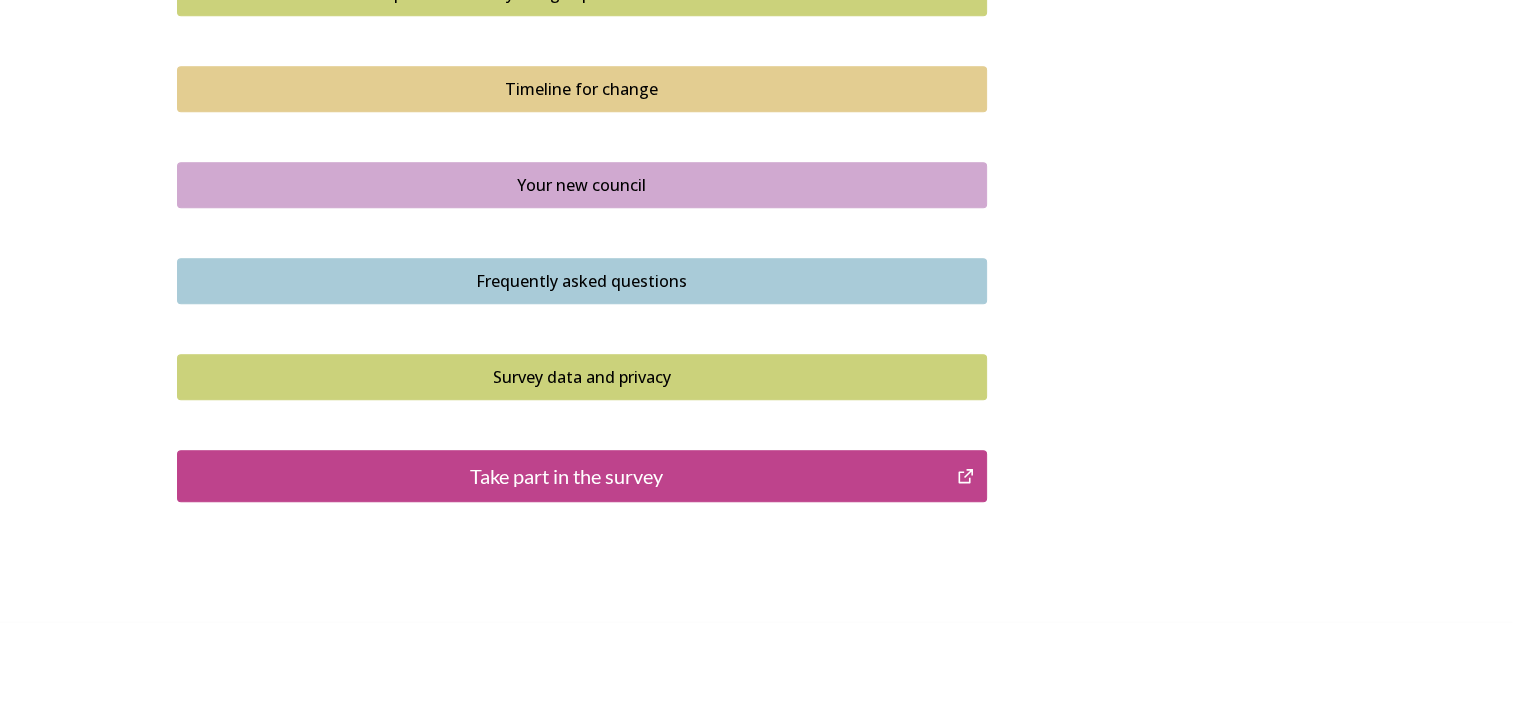 click on "Take part in the survey" at bounding box center [567, 476] 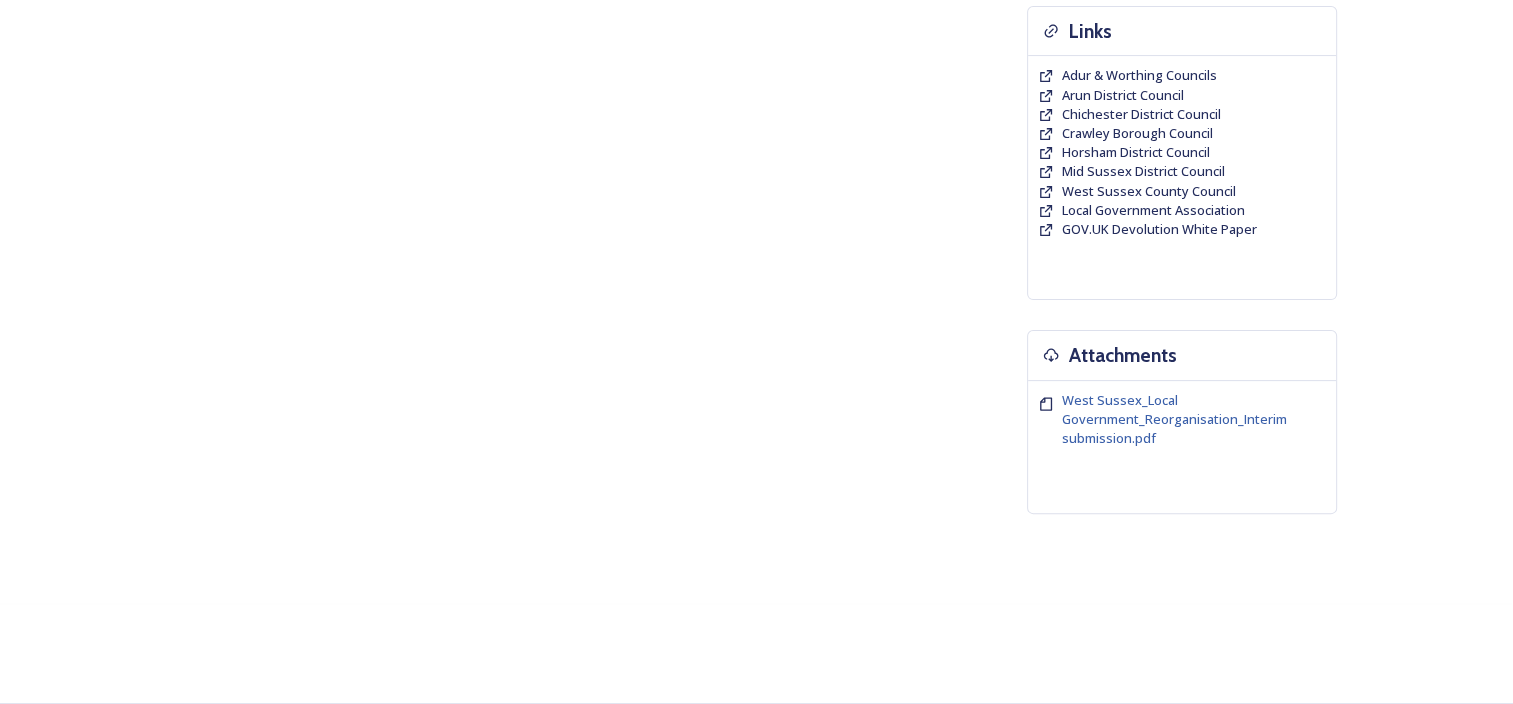scroll, scrollTop: 0, scrollLeft: 0, axis: both 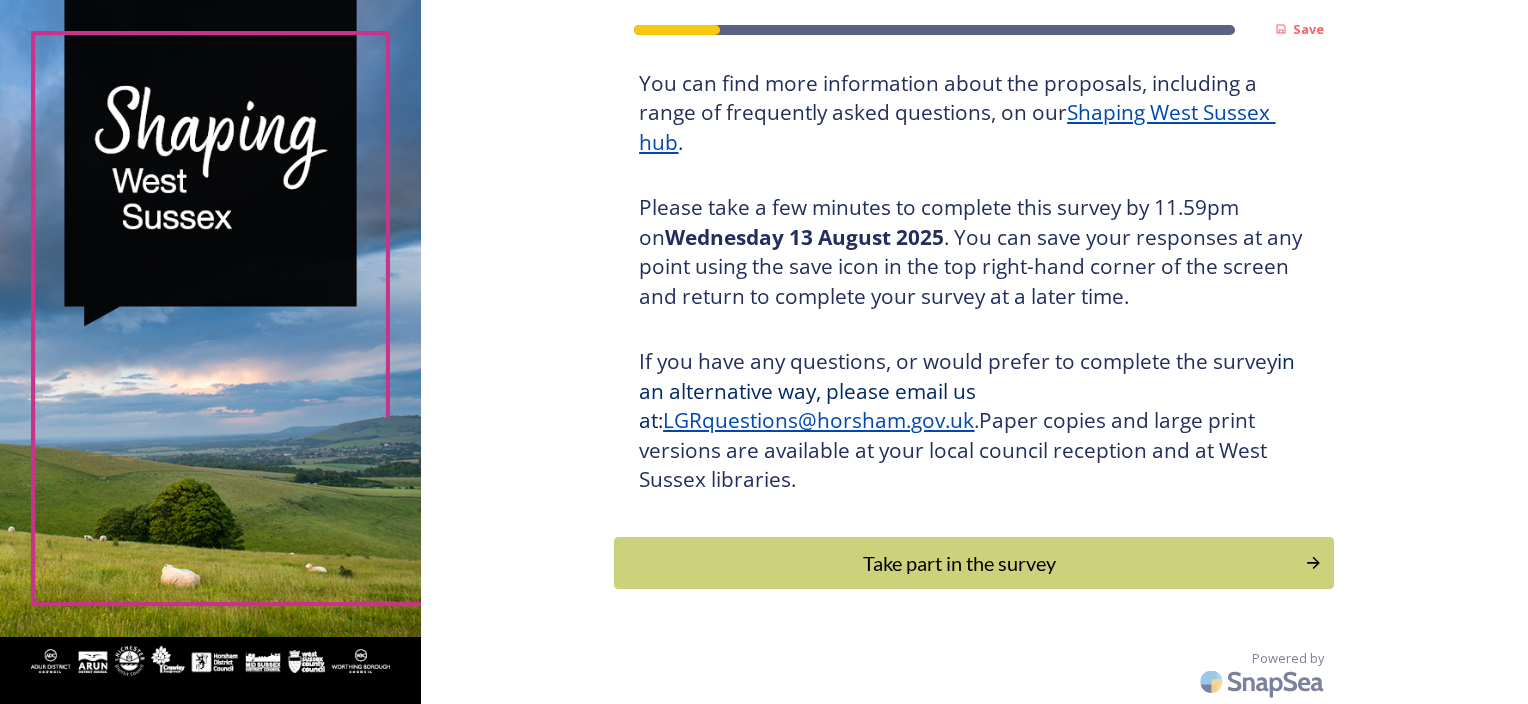 click on "Take part in the survey" at bounding box center [959, 563] 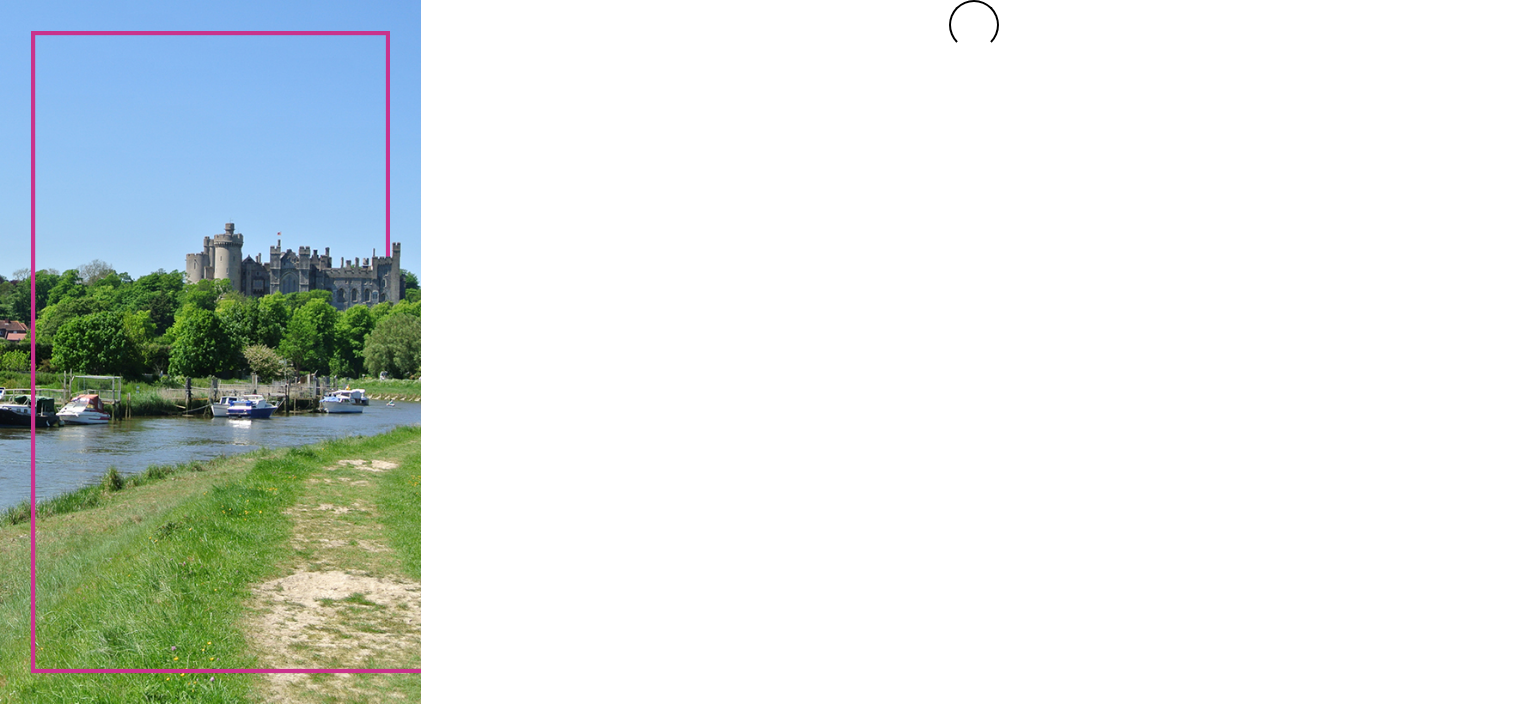 scroll, scrollTop: 0, scrollLeft: 0, axis: both 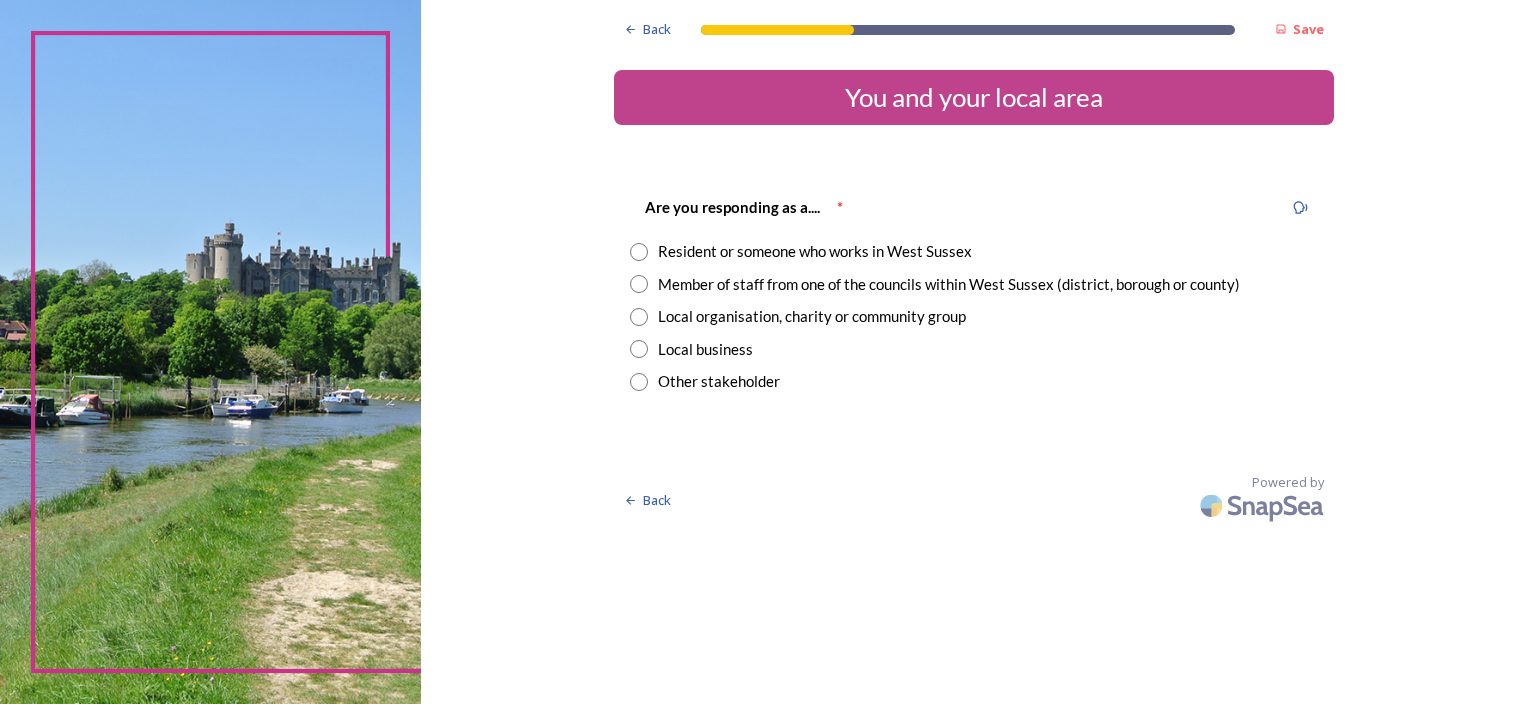 click at bounding box center [639, 284] 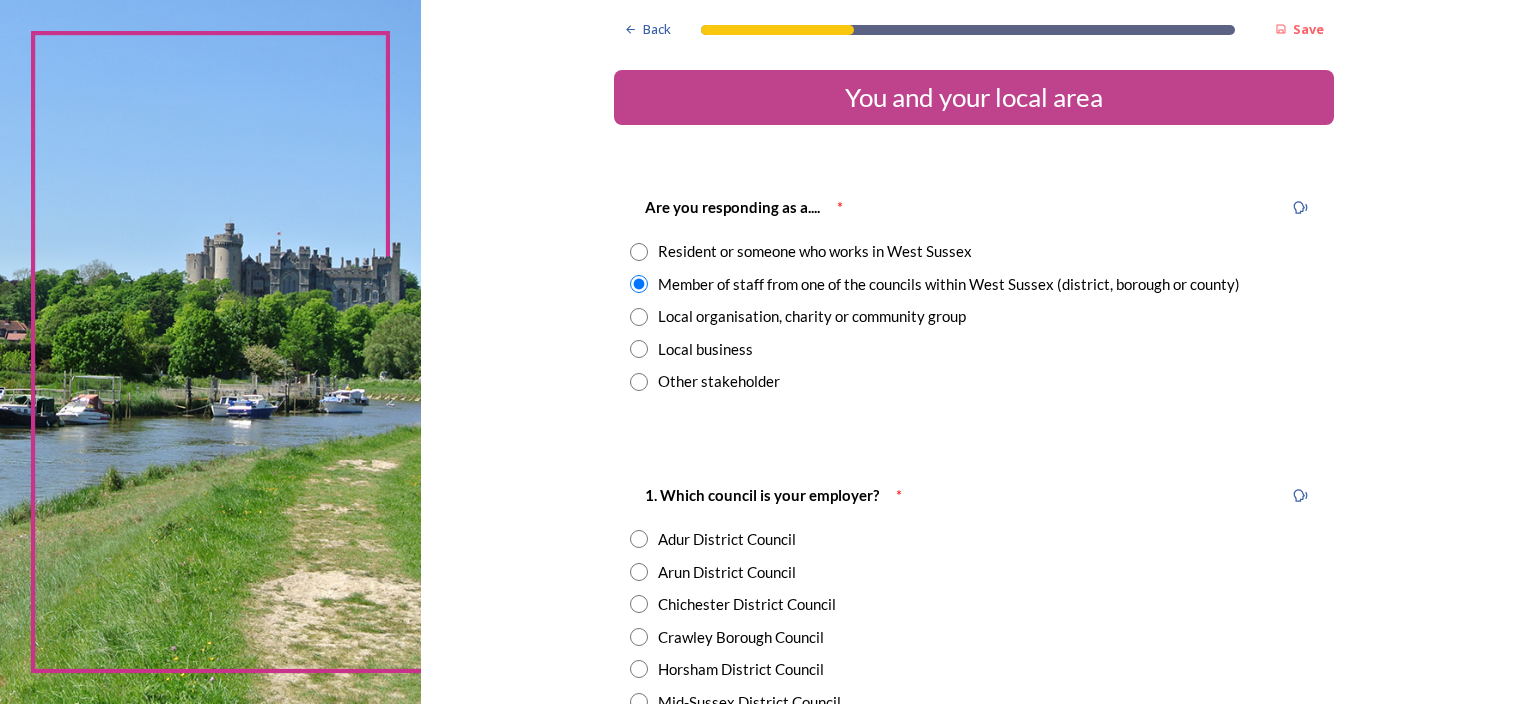 click at bounding box center [639, 604] 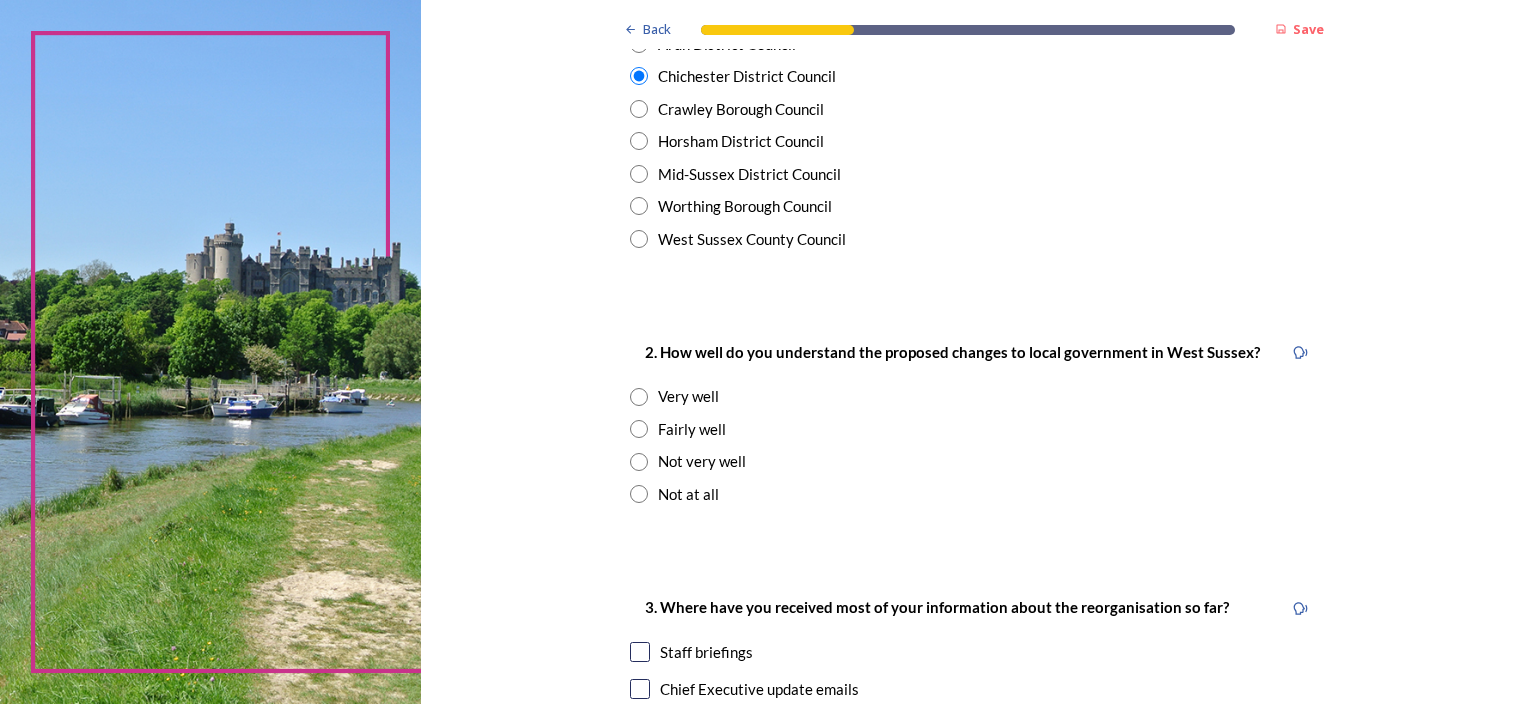 scroll, scrollTop: 552, scrollLeft: 0, axis: vertical 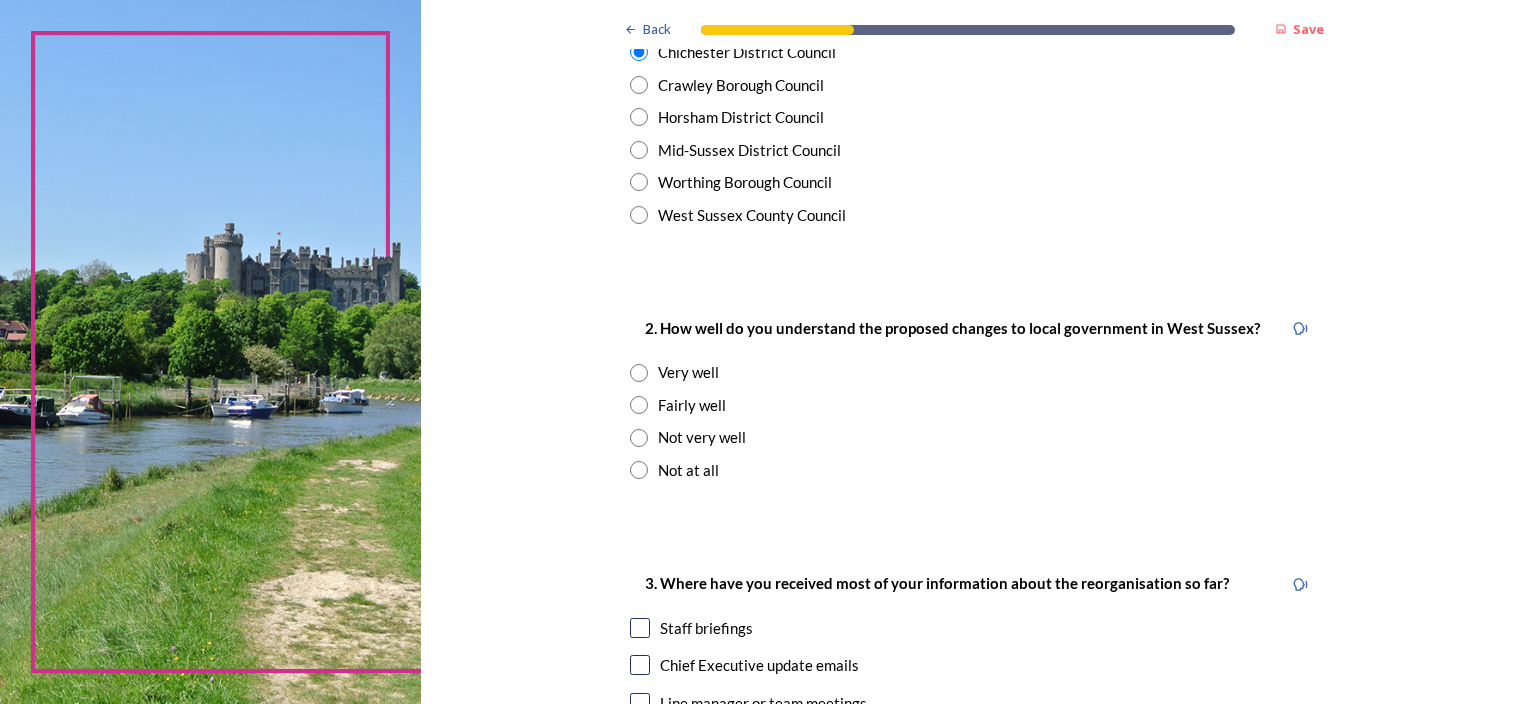 click at bounding box center (639, 373) 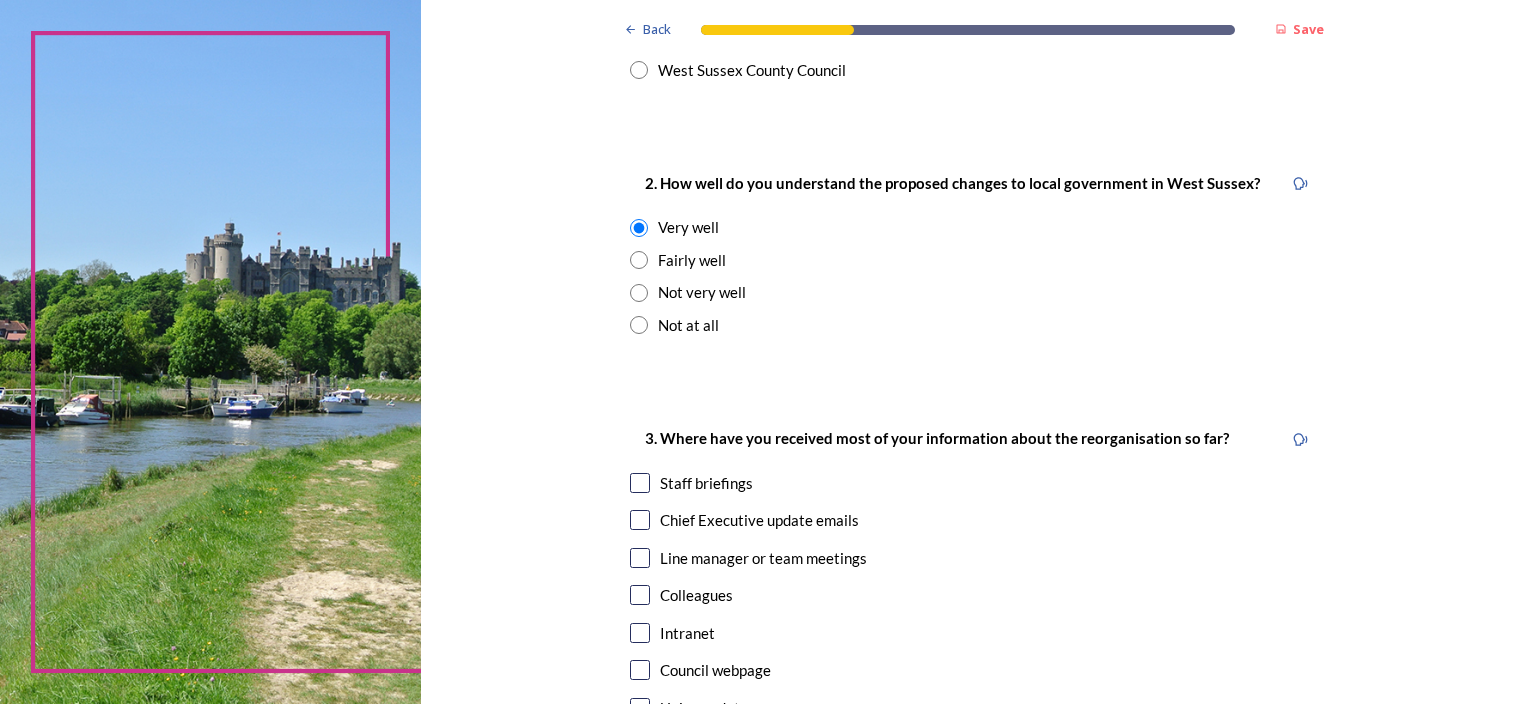 scroll, scrollTop: 785, scrollLeft: 0, axis: vertical 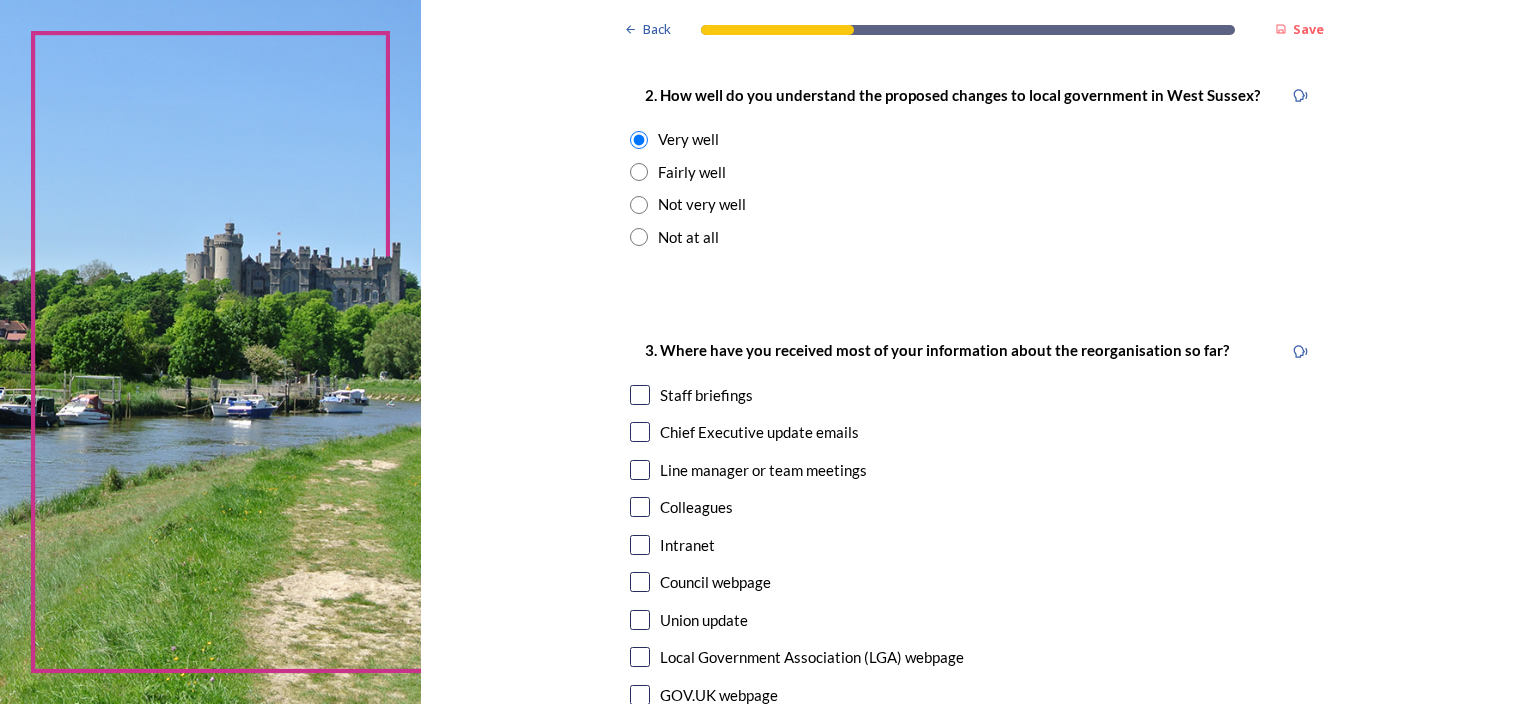 click on "3. Where have you received most of your information about the reorganisation so far? Staff briefings Chief Executive update emails Line manager or team meetings Colleagues Intranet Council webpage Union update Local Government Association (LGA) webpage GOV.UK webpage I haven't received any information Other" at bounding box center [974, 562] 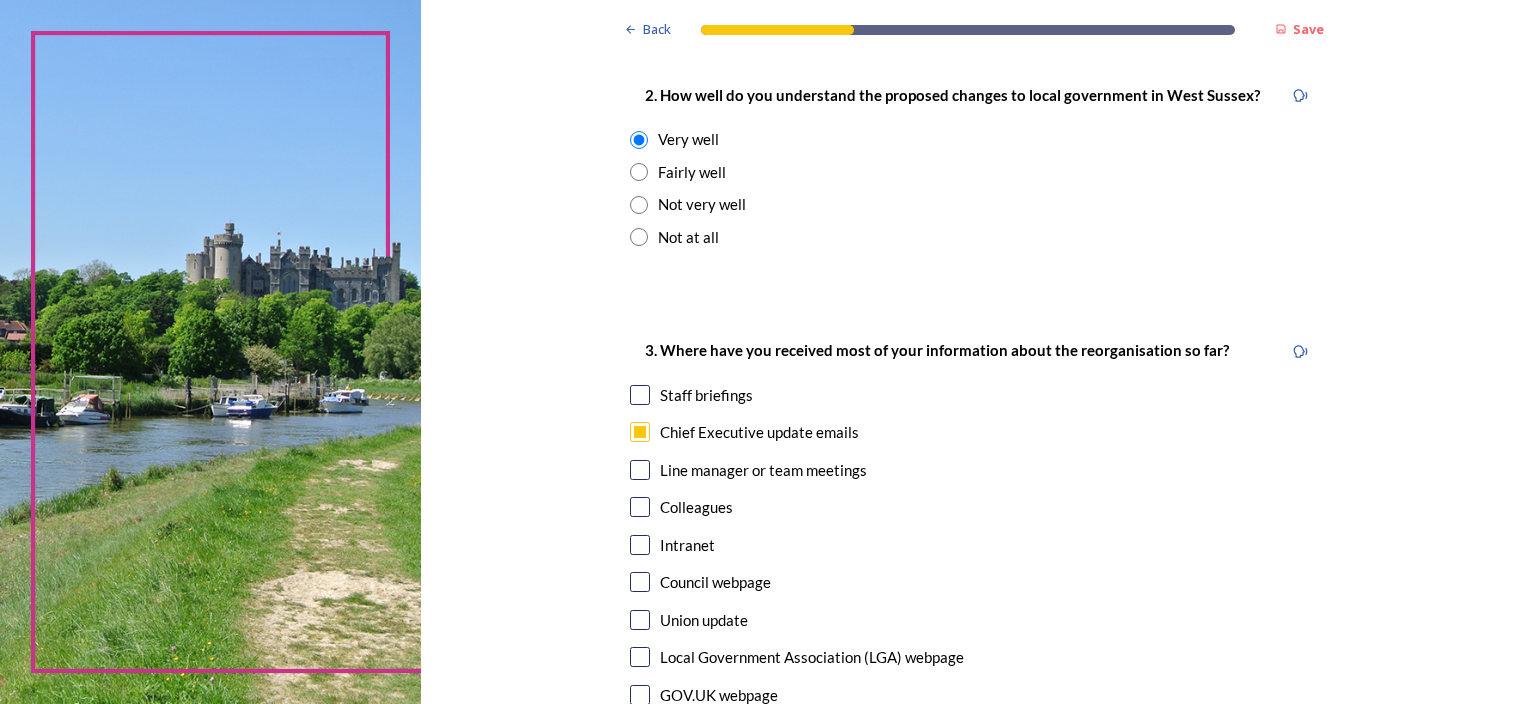 click on "Staff briefings" at bounding box center [974, 395] 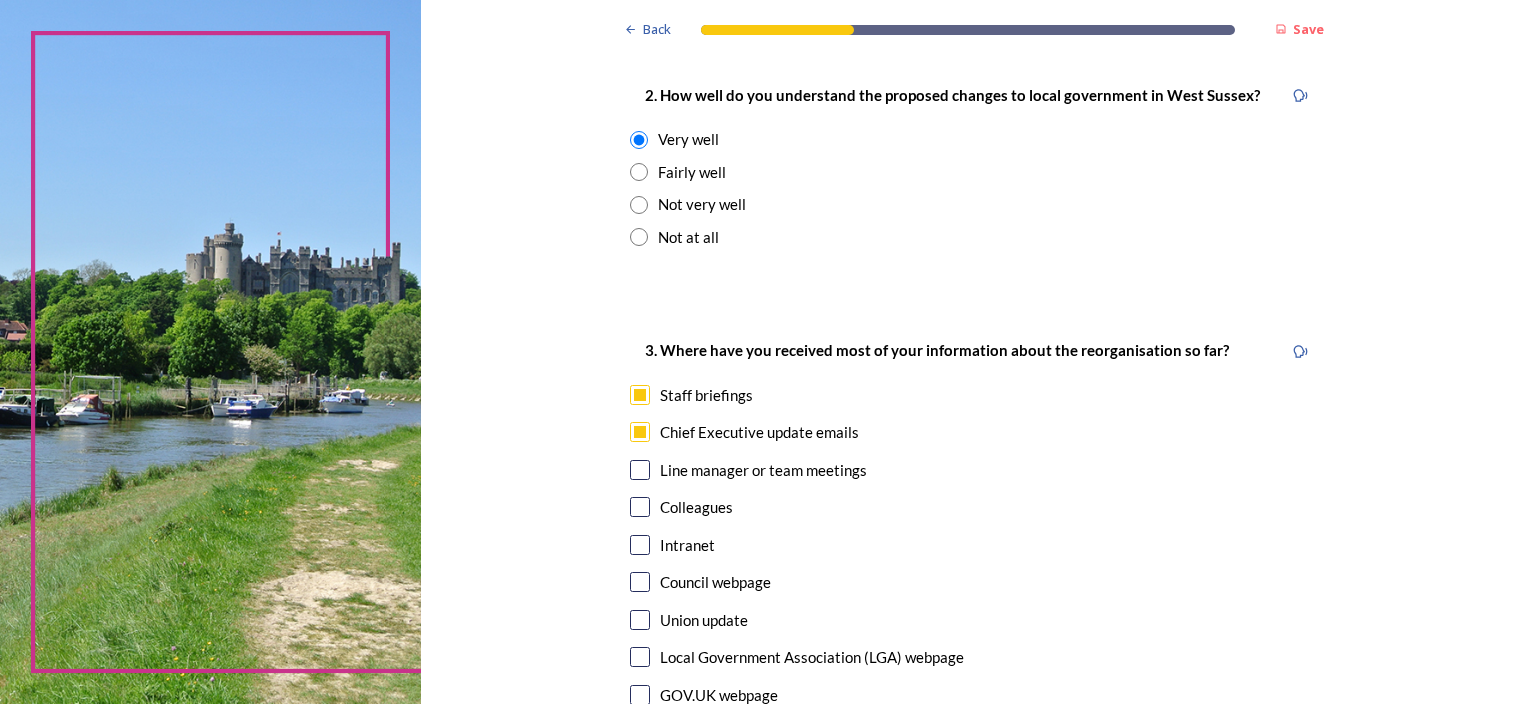 checkbox on "true" 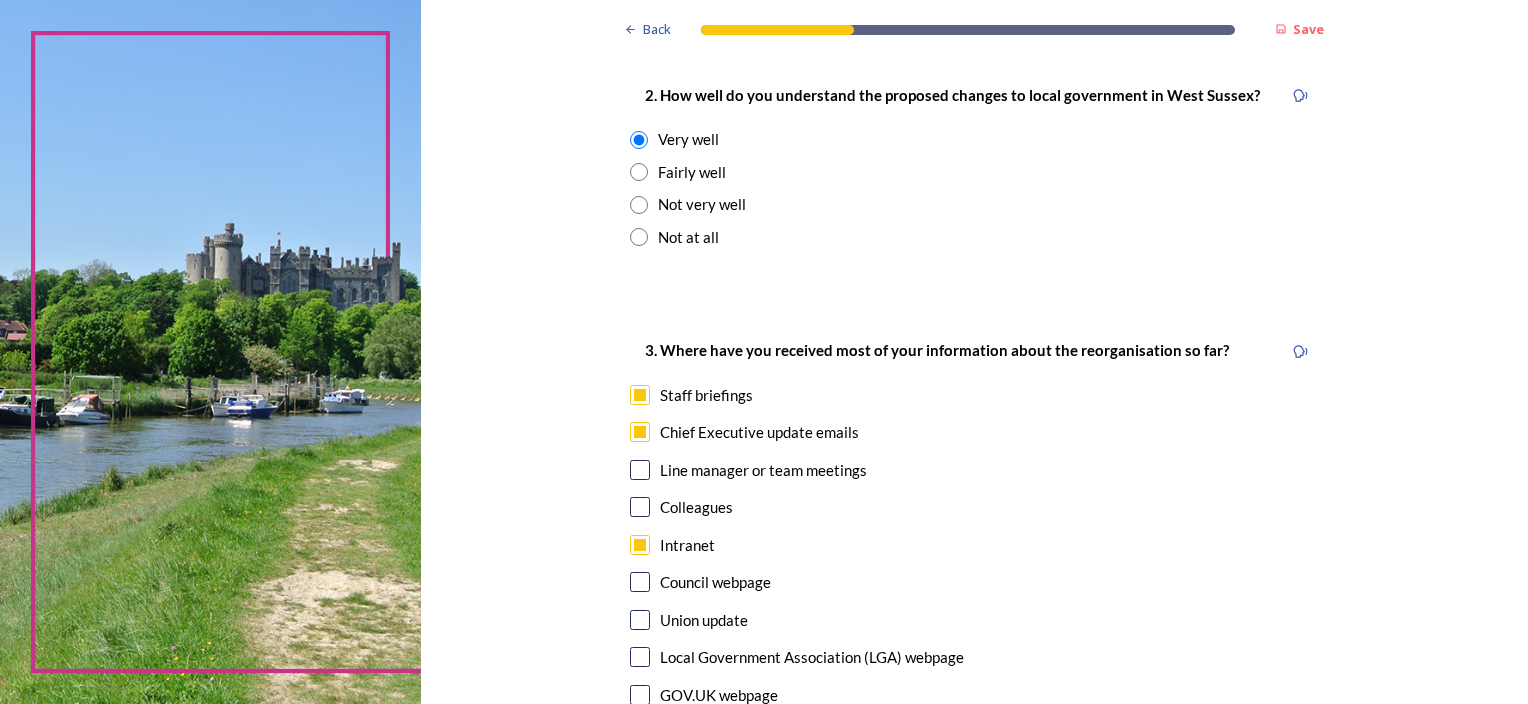 click at bounding box center (640, 582) 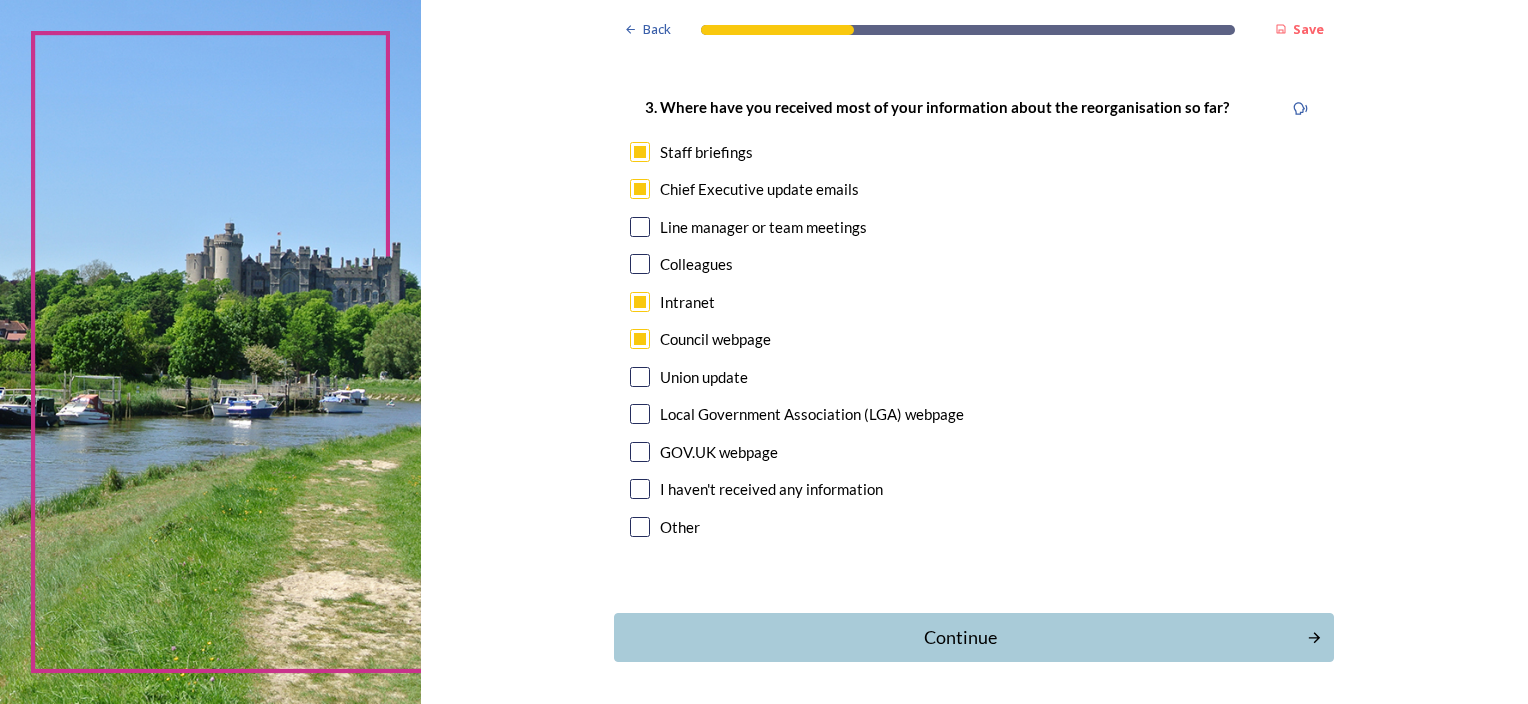 scroll, scrollTop: 1040, scrollLeft: 0, axis: vertical 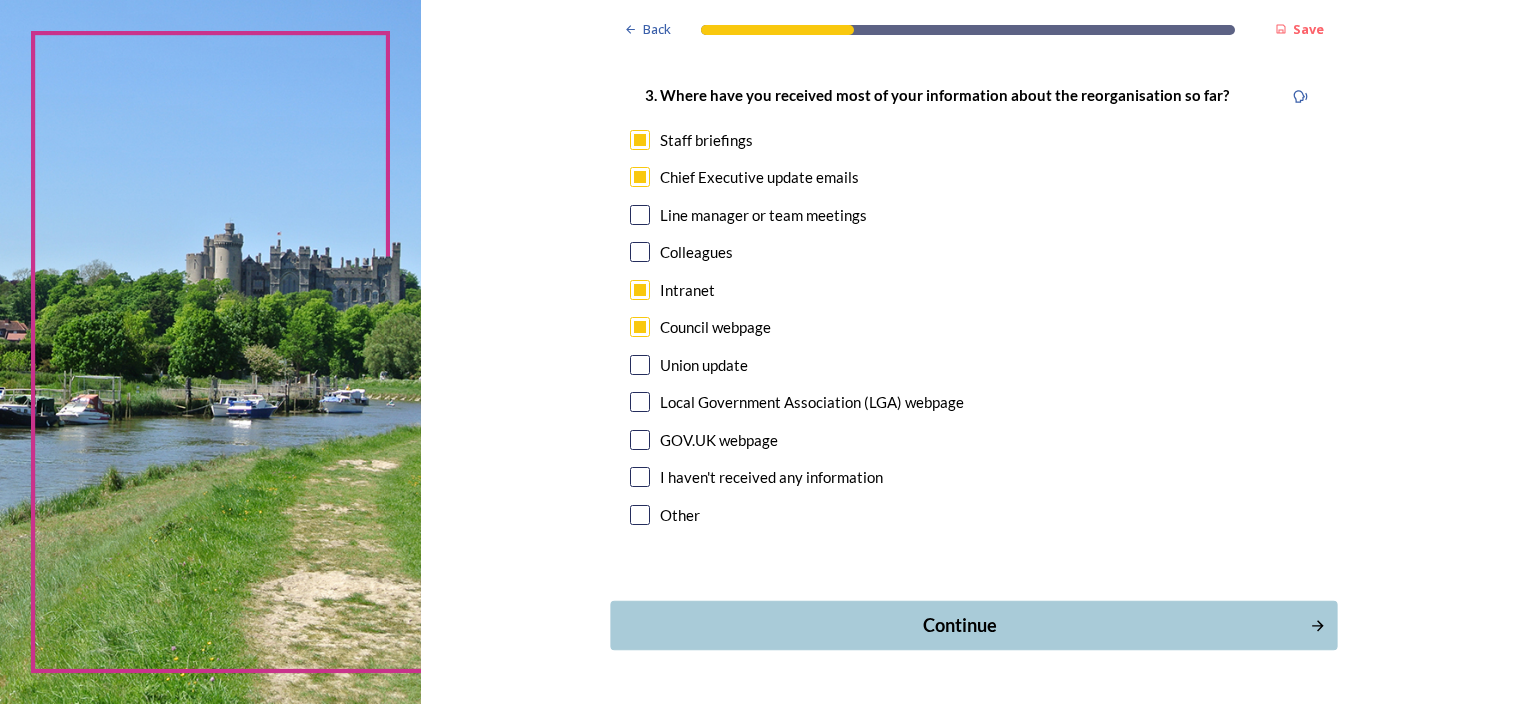 click on "Continue" at bounding box center (974, 625) 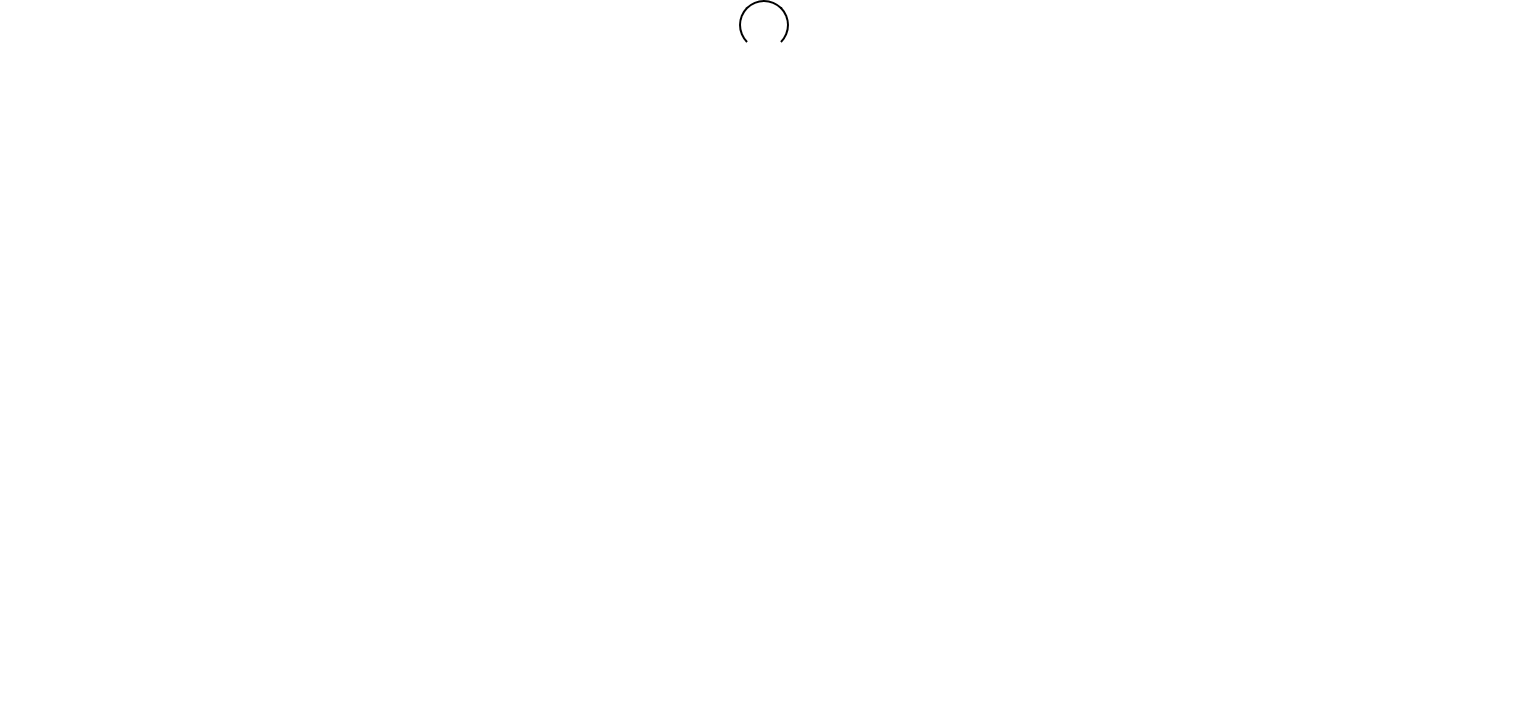 scroll, scrollTop: 0, scrollLeft: 0, axis: both 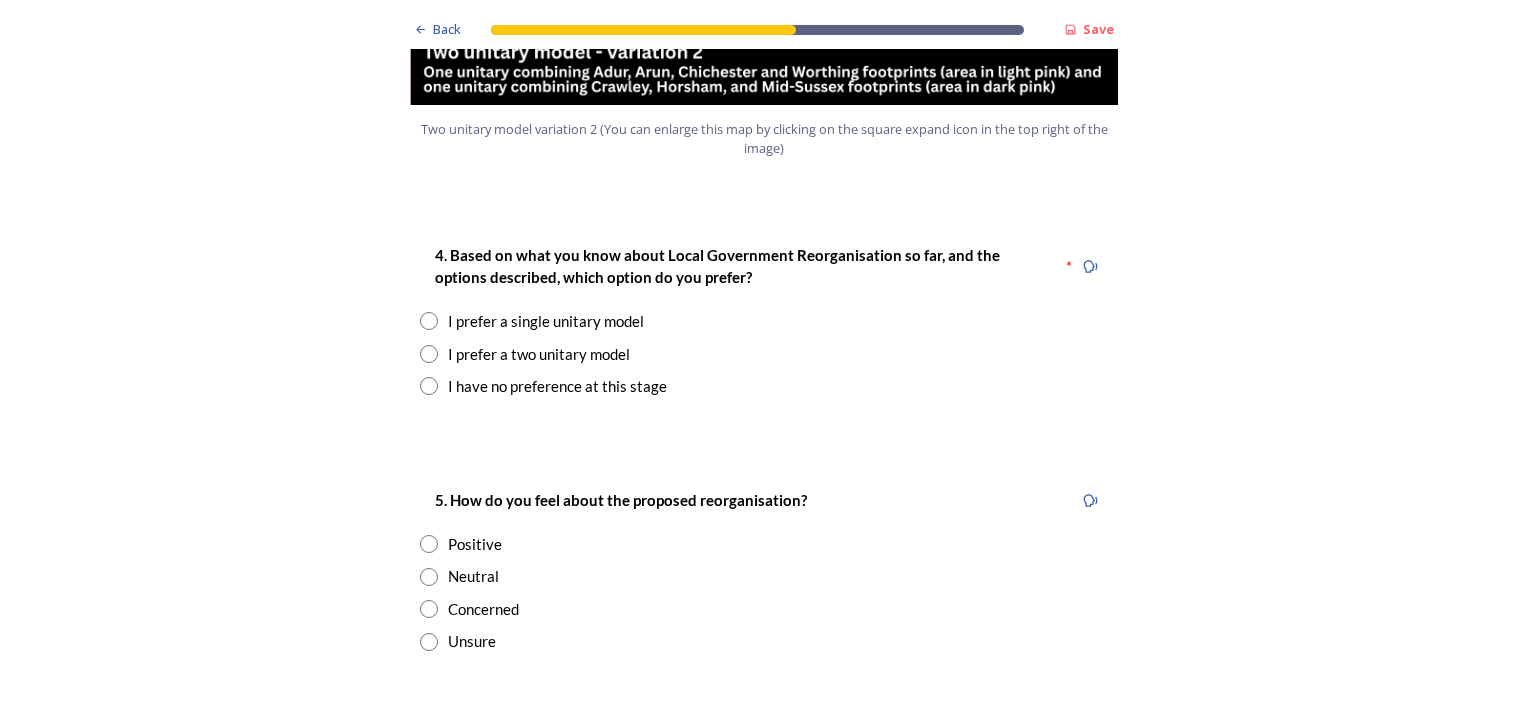 click at bounding box center [429, 354] 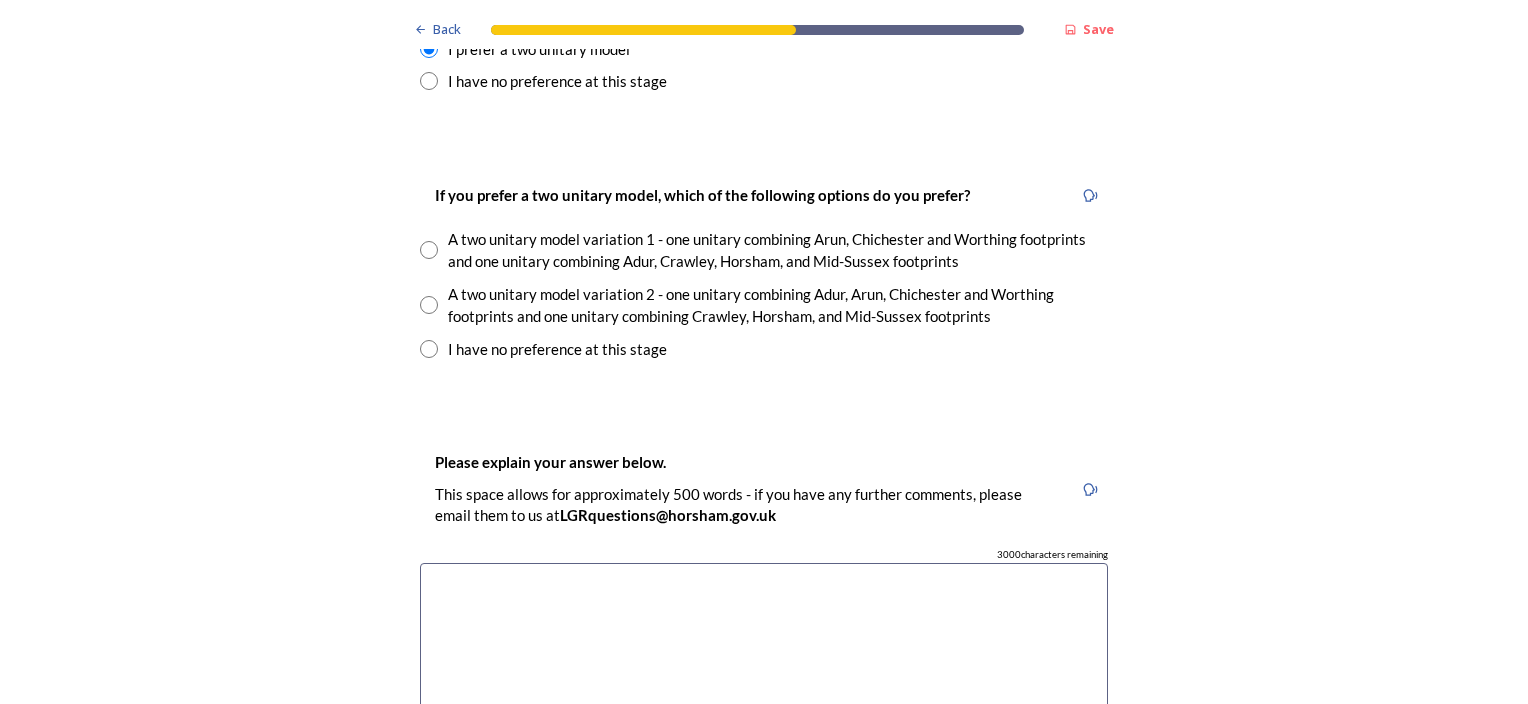 scroll, scrollTop: 2768, scrollLeft: 0, axis: vertical 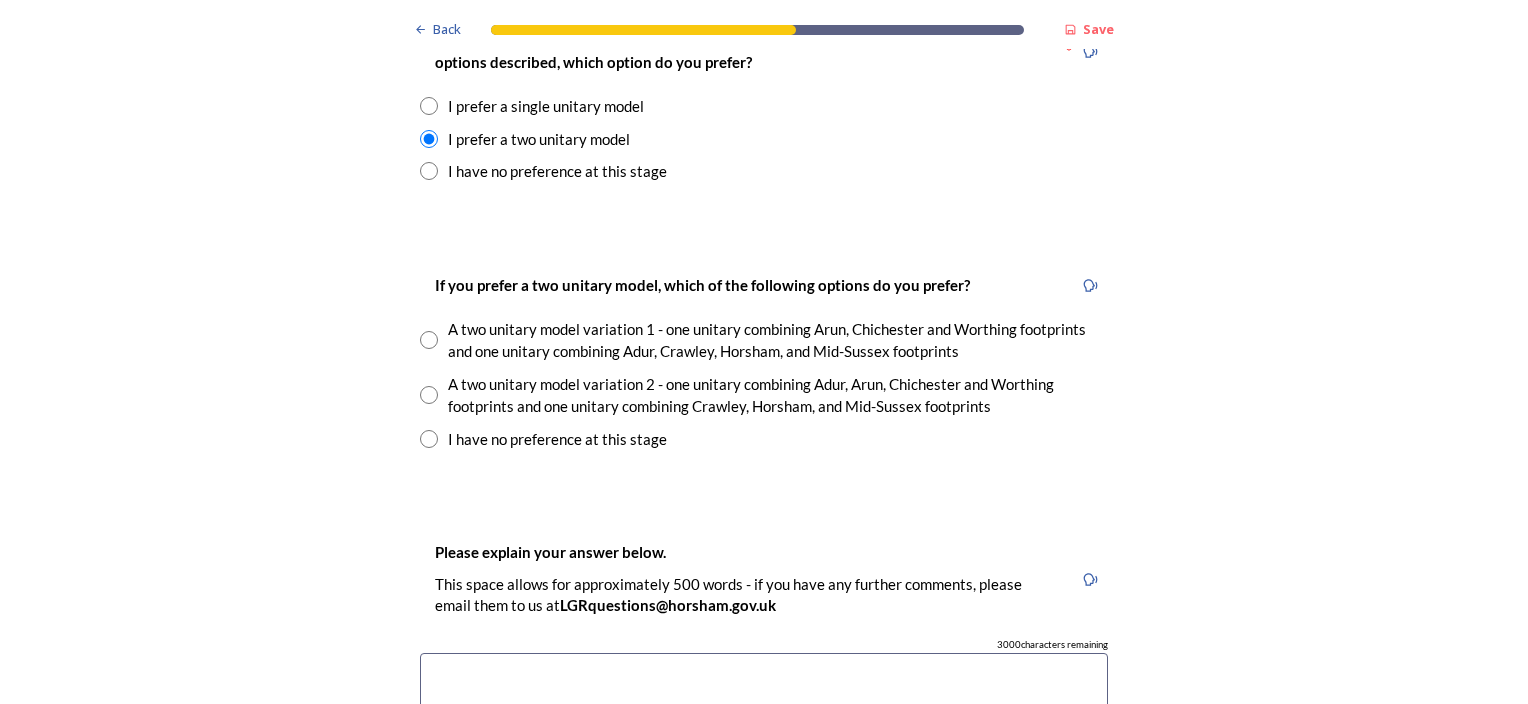 click on "A two unitary model variation 1 - one unitary combining Arun, Chichester and Worthing footprints and one unitary combining Adur, Crawley, Horsham, and Mid-Sussex footprints" at bounding box center [778, 340] 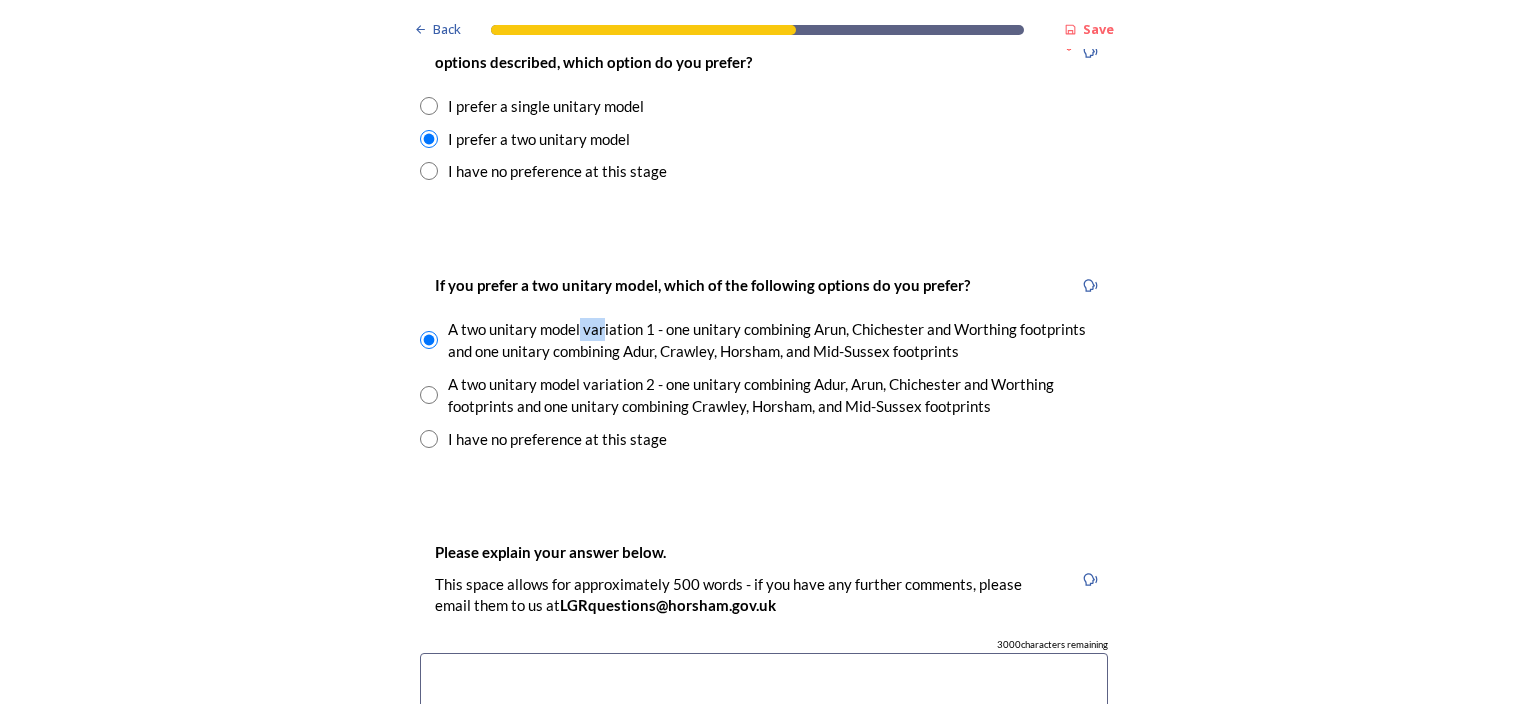 click on "Back Save Prioritising future services As explained on our  Shaping West Sussex hub , Local Government Reorganisation for West Sussex means that the county, district and borough councils will be replaced with one, or more than one, single-tier council (referred to as a unitary council) to deliver all your services.  Options currently being explored within West Sussex are detailed on our  hub , but map visuals can be found below. A single county unitary , bringing the County Council and all seven District and Borough Councils services together to form a new unitary council for West Sussex. Single unitary model (You can enlarge this map by clicking on the square expand icon in the top right of the image) Two unitary option, variation 1  -   one unitary combining Arun, Chichester and Worthing footprints and one unitary combining Adur, Crawley, Horsham, and Mid-Sussex footprints. Two unitary model variation 1 (You can enlarge this map by clicking on the square expand icon in the top right of the image) * 3000 3" at bounding box center [764, 647] 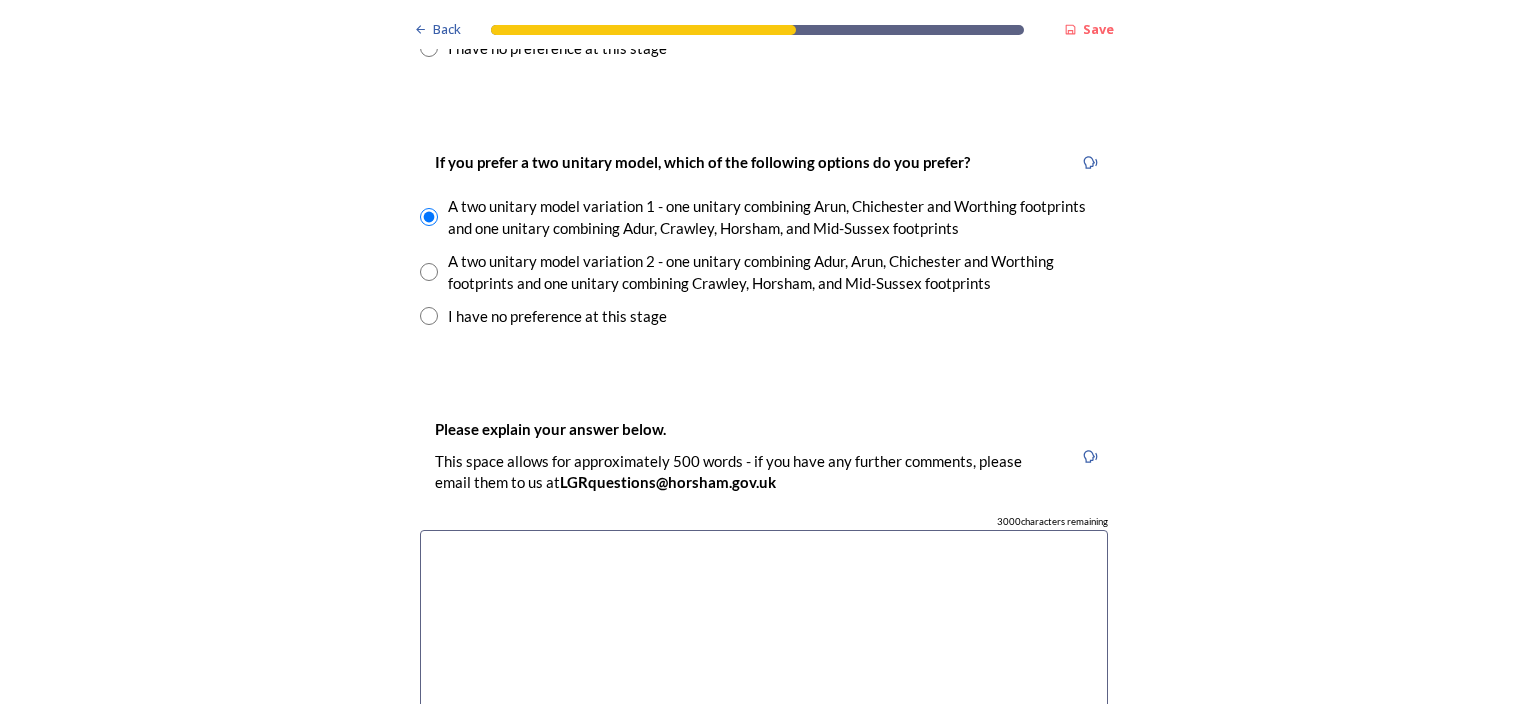 scroll, scrollTop: 2898, scrollLeft: 0, axis: vertical 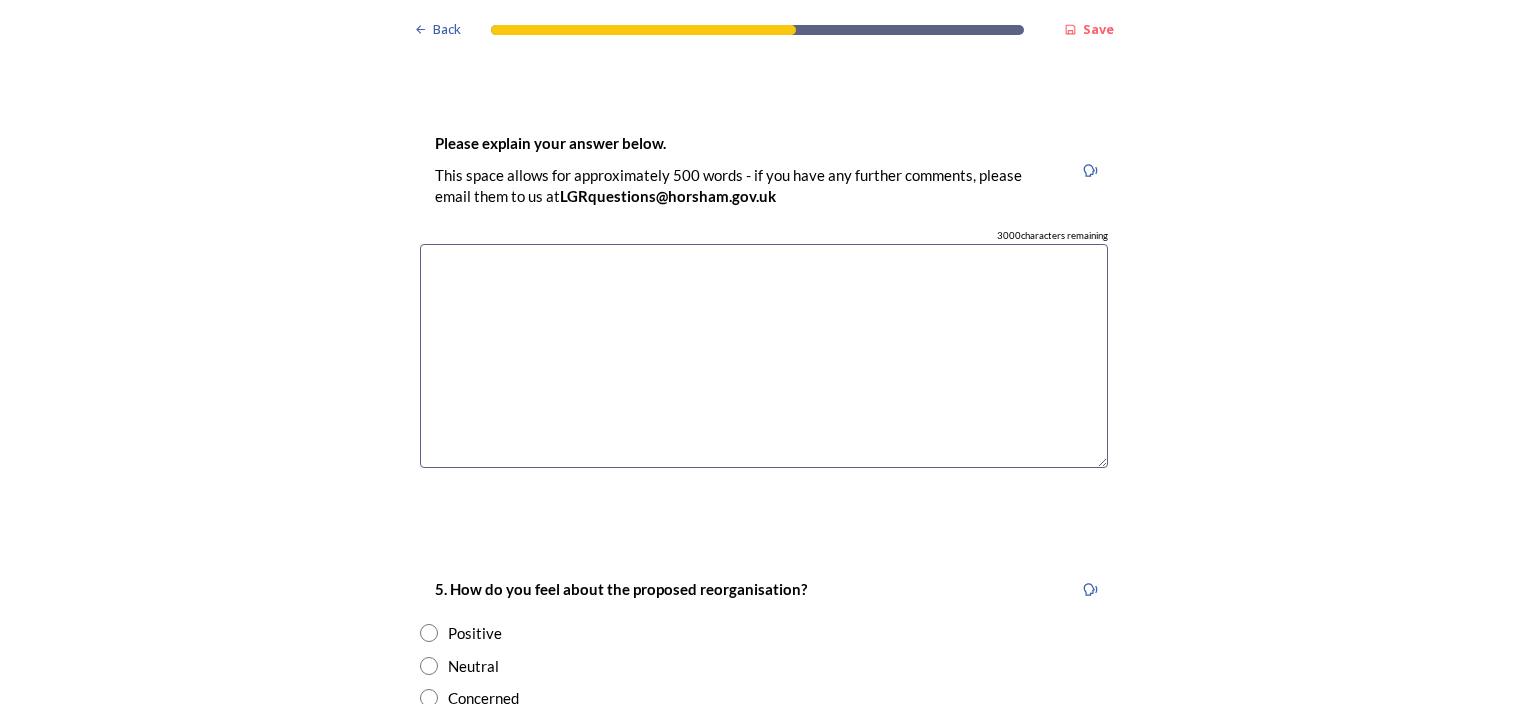 click at bounding box center [764, 356] 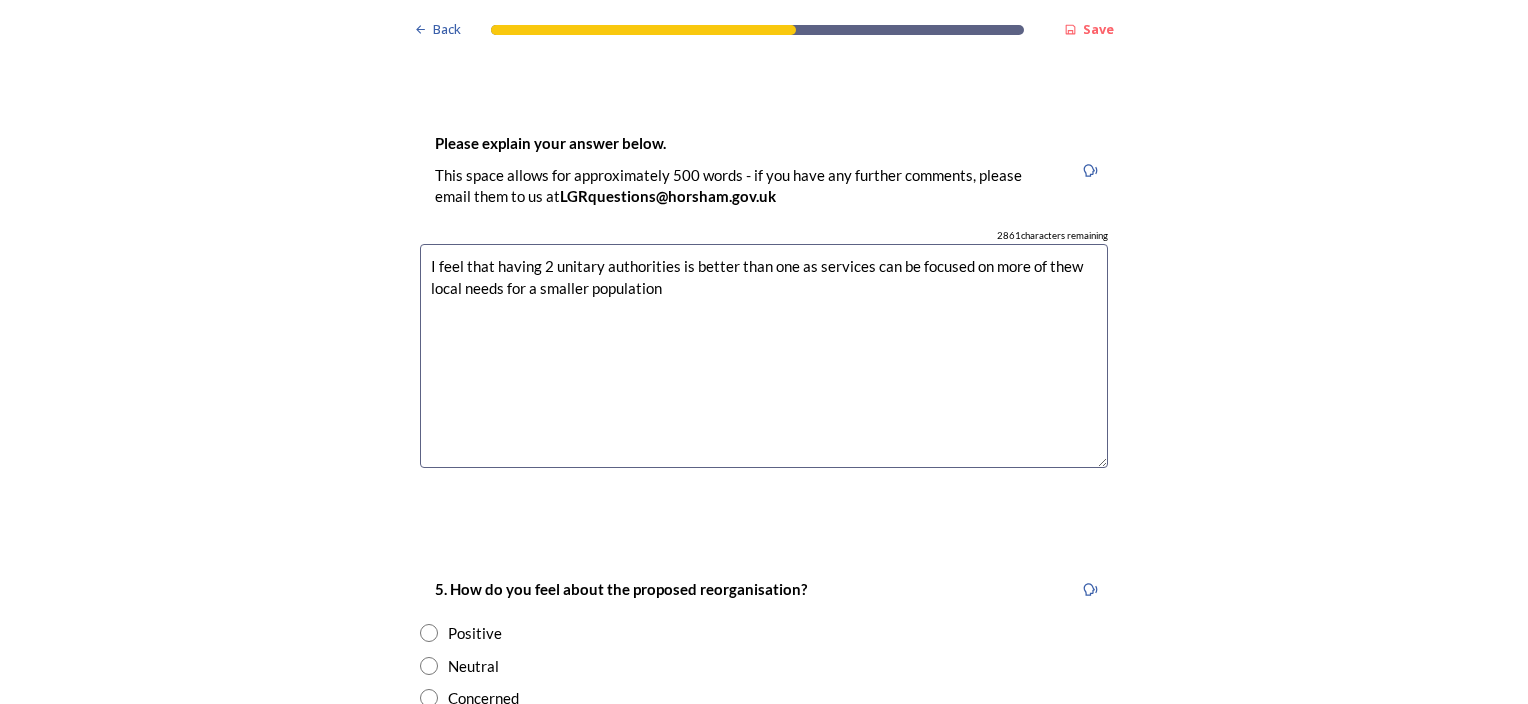 click on "I feel that having 2 unitary authorities is better than one as services can be focused on more of thew local needs for a smaller population" at bounding box center [764, 356] 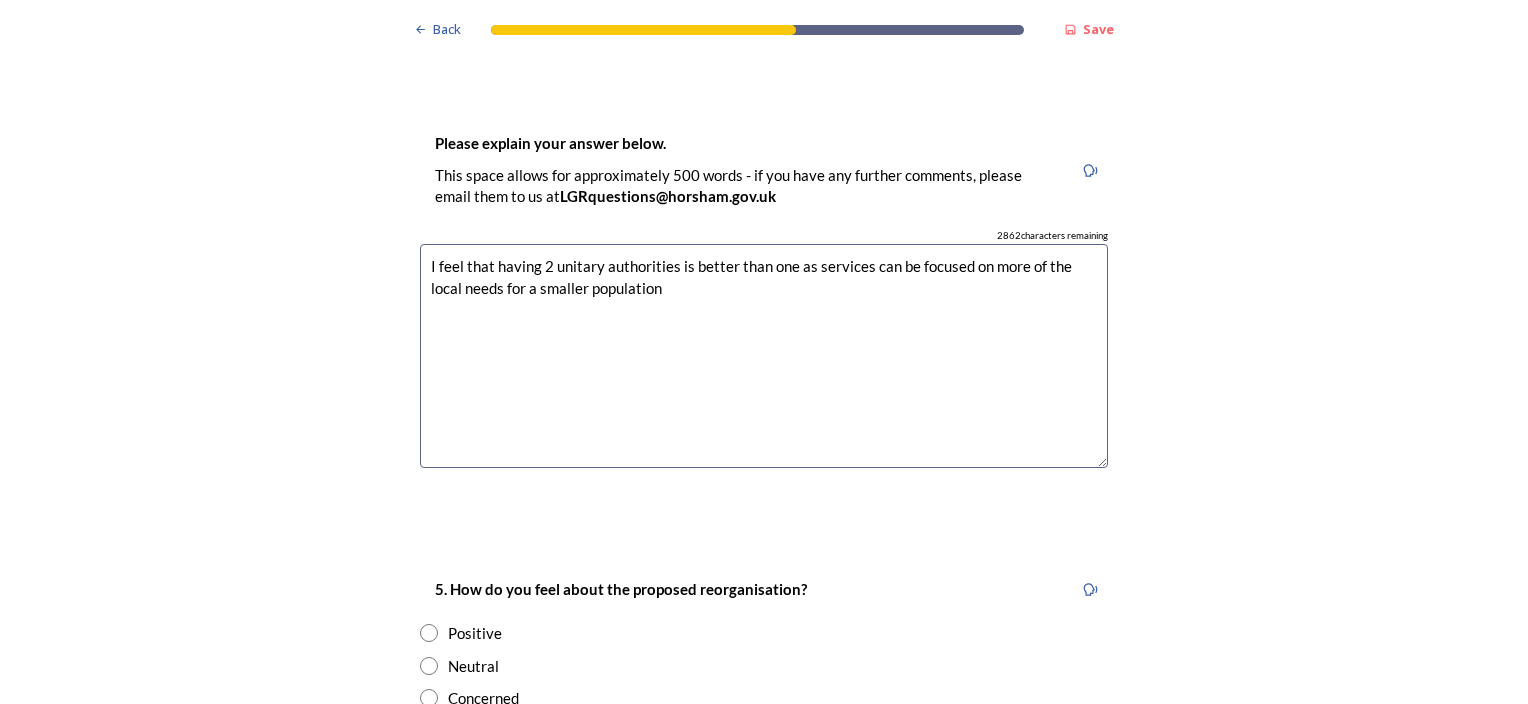 click on "I feel that having 2 unitary authorities is better than one as services can be focused on more of the local needs for a smaller population" at bounding box center [764, 356] 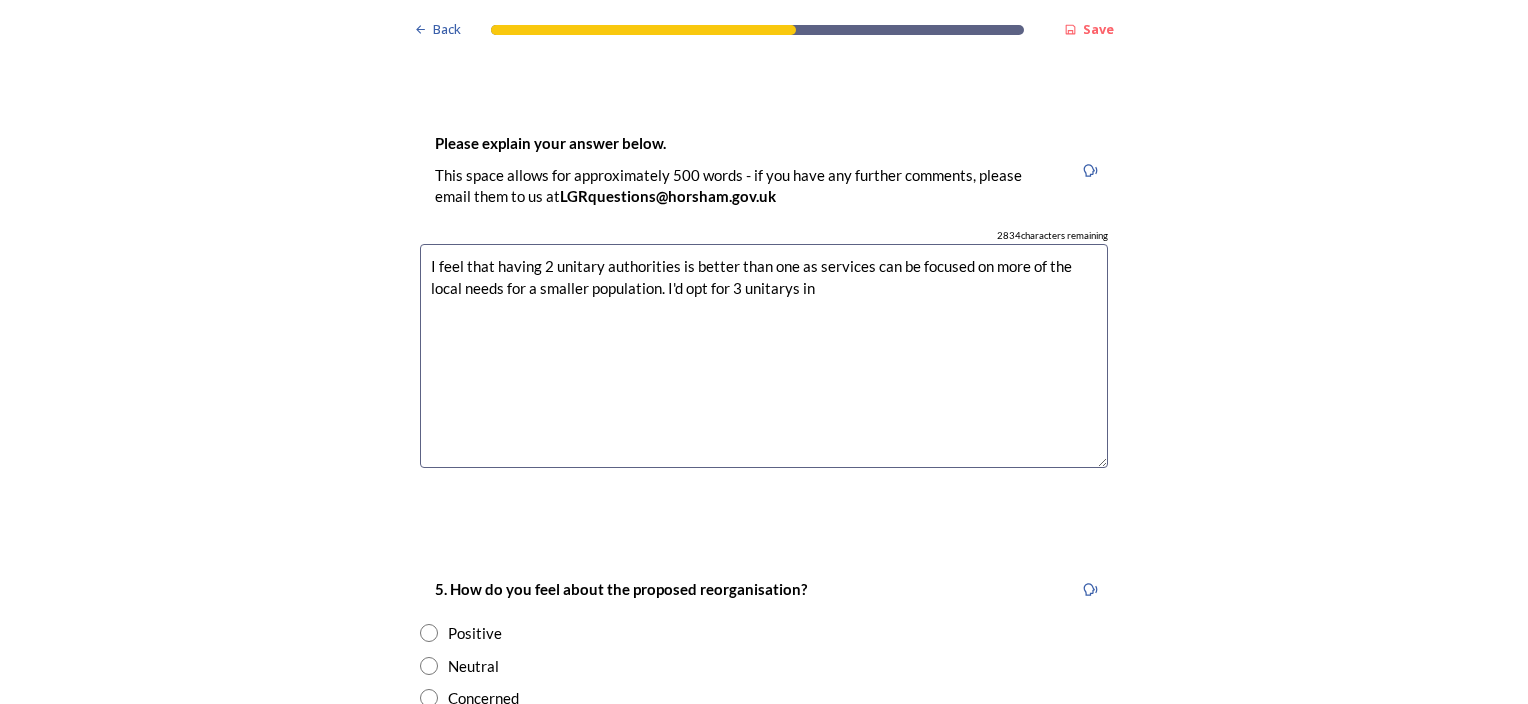 click on "I feel that having 2 unitary authorities is better than one as services can be focused on more of the local needs for a smaller population. I'd opt for 3 unitarys in" at bounding box center (764, 356) 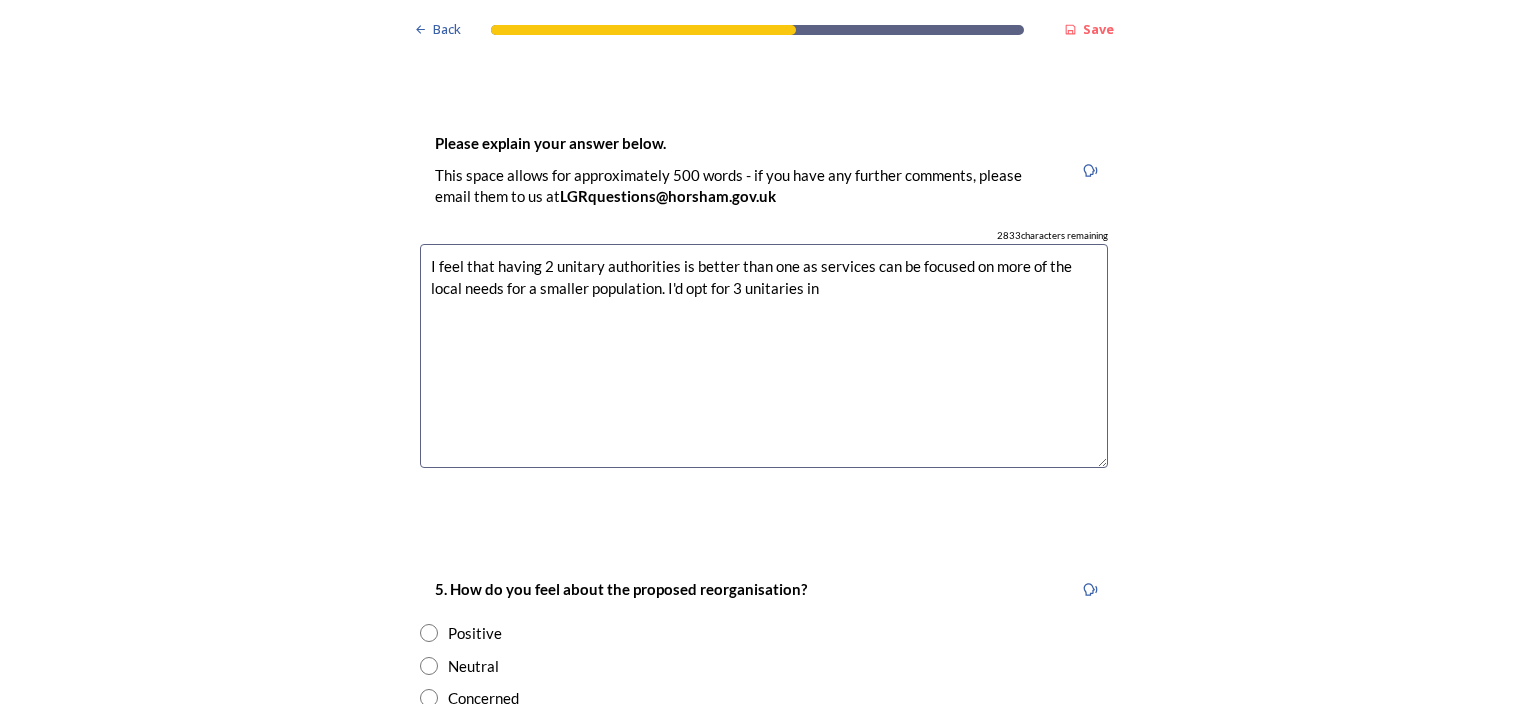 click on "I feel that having 2 unitary authorities is better than one as services can be focused on more of the local needs for a smaller population. I'd opt for 3 unitaries in" at bounding box center (764, 356) 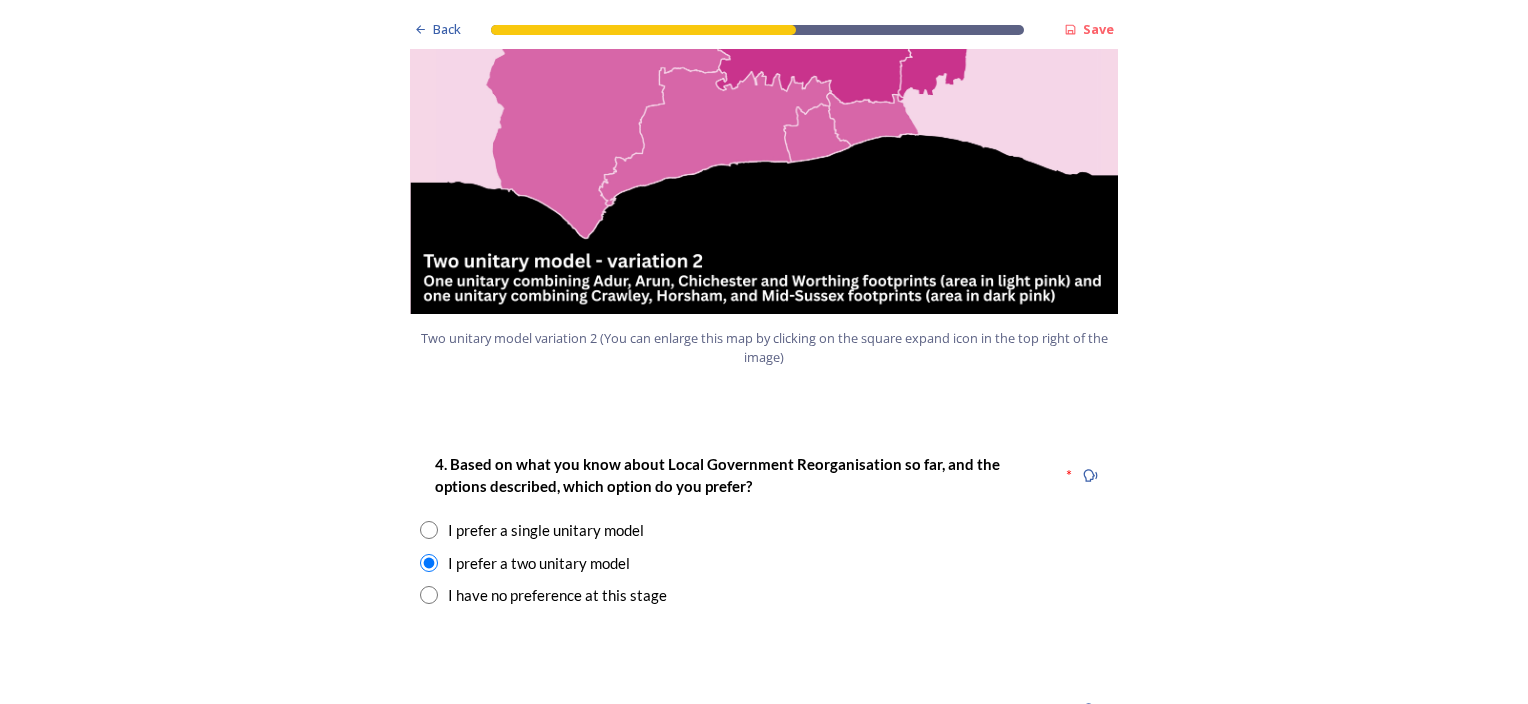 scroll, scrollTop: 2228, scrollLeft: 0, axis: vertical 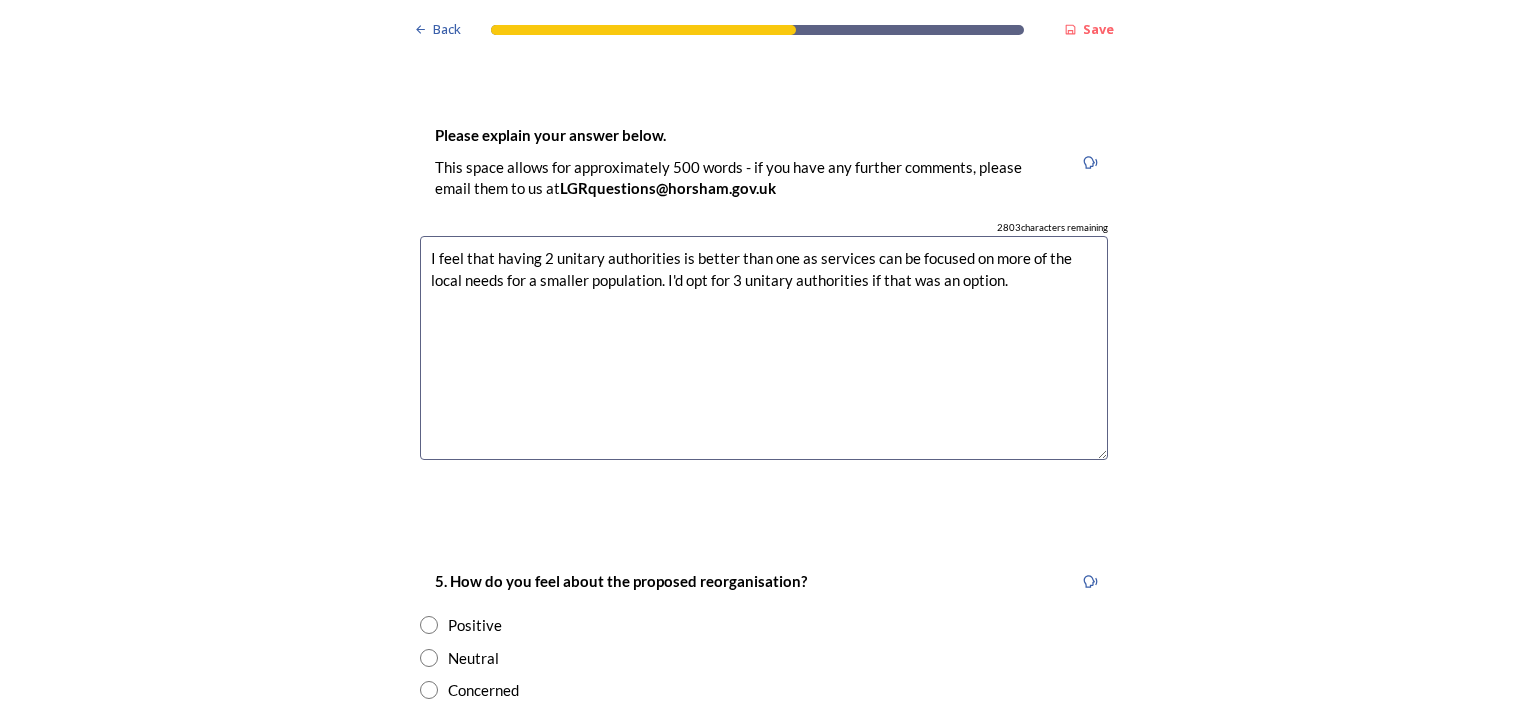 click on "I feel that having 2 unitary authorities is better than one as services can be focused on more of the local needs for a smaller population. I'd opt for 3 unitary authorities if that was an option." at bounding box center [764, 348] 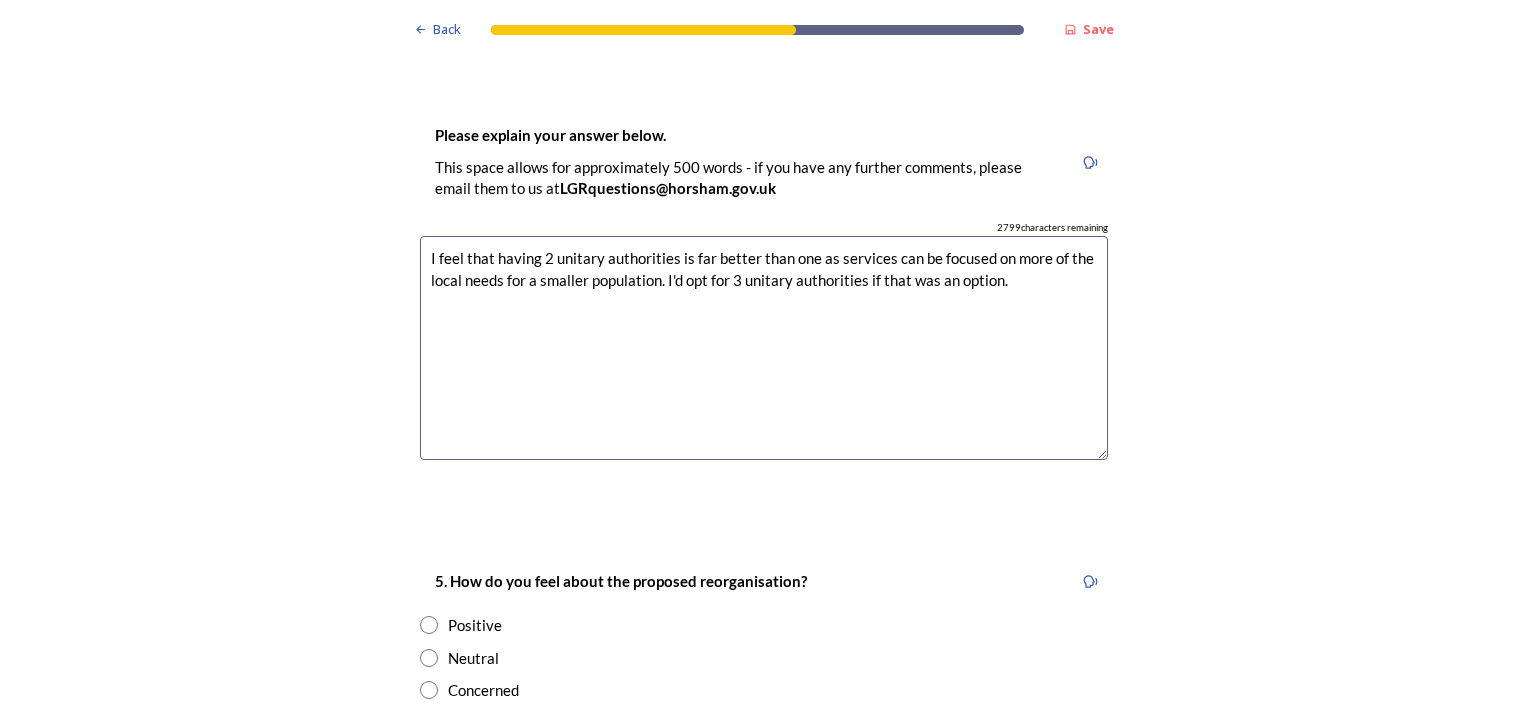 click on "I feel that having 2 unitary authorities is far better than one as services can be focused on more of the local needs for a smaller population. I'd opt for 3 unitary authorities if that was an option." at bounding box center (764, 348) 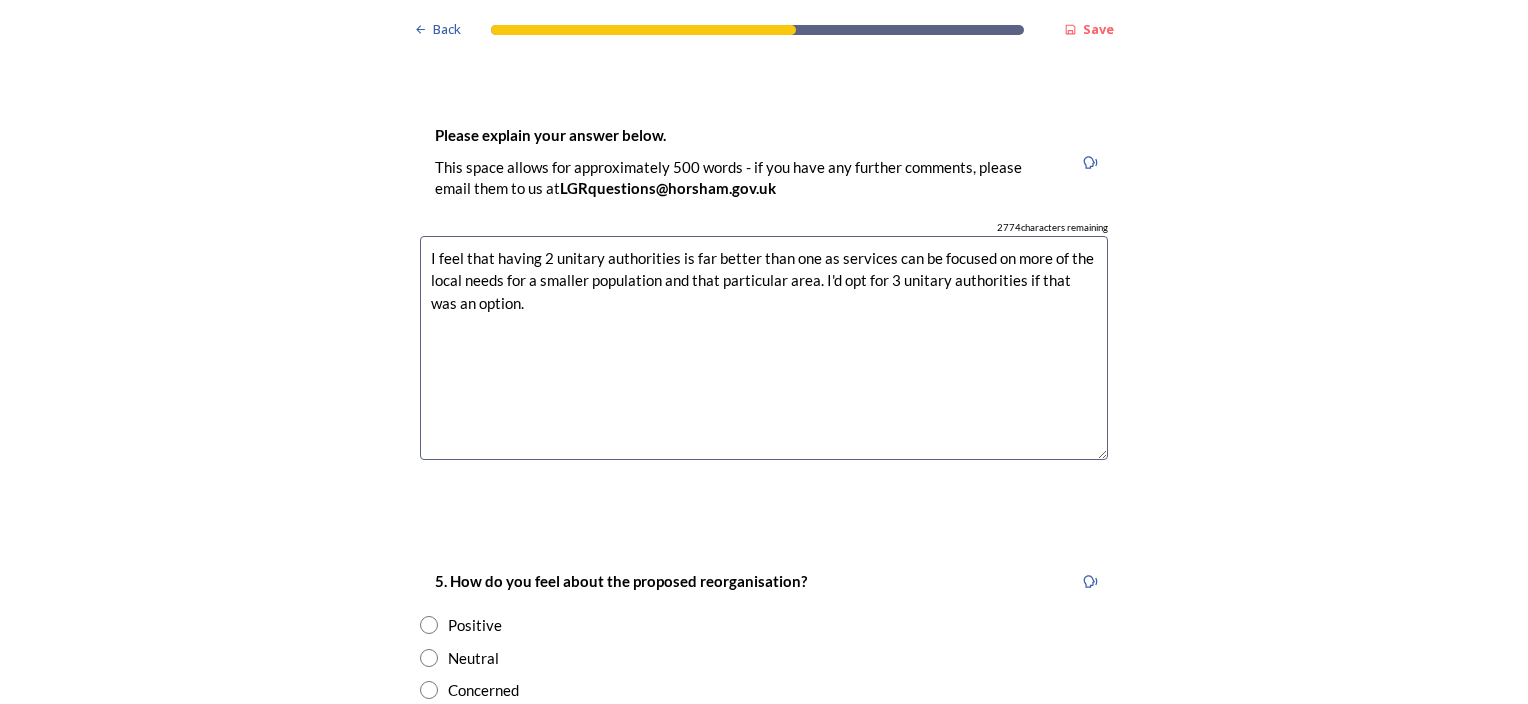 click on "I feel that having 2 unitary authorities is far better than one as services can be focused on more of the local needs for a smaller population and that particular area. I'd opt for 3 unitary authorities if that was an option." at bounding box center (764, 348) 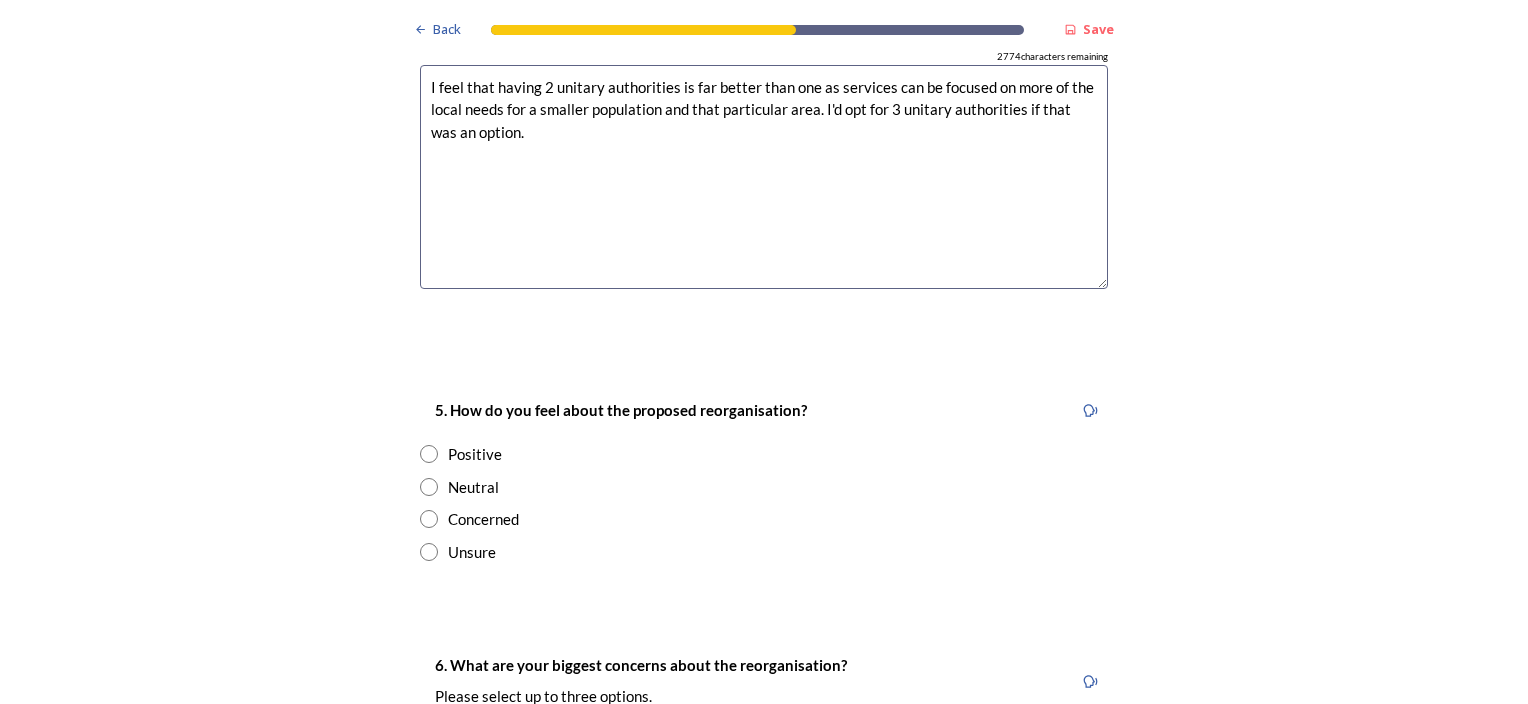 scroll, scrollTop: 3380, scrollLeft: 0, axis: vertical 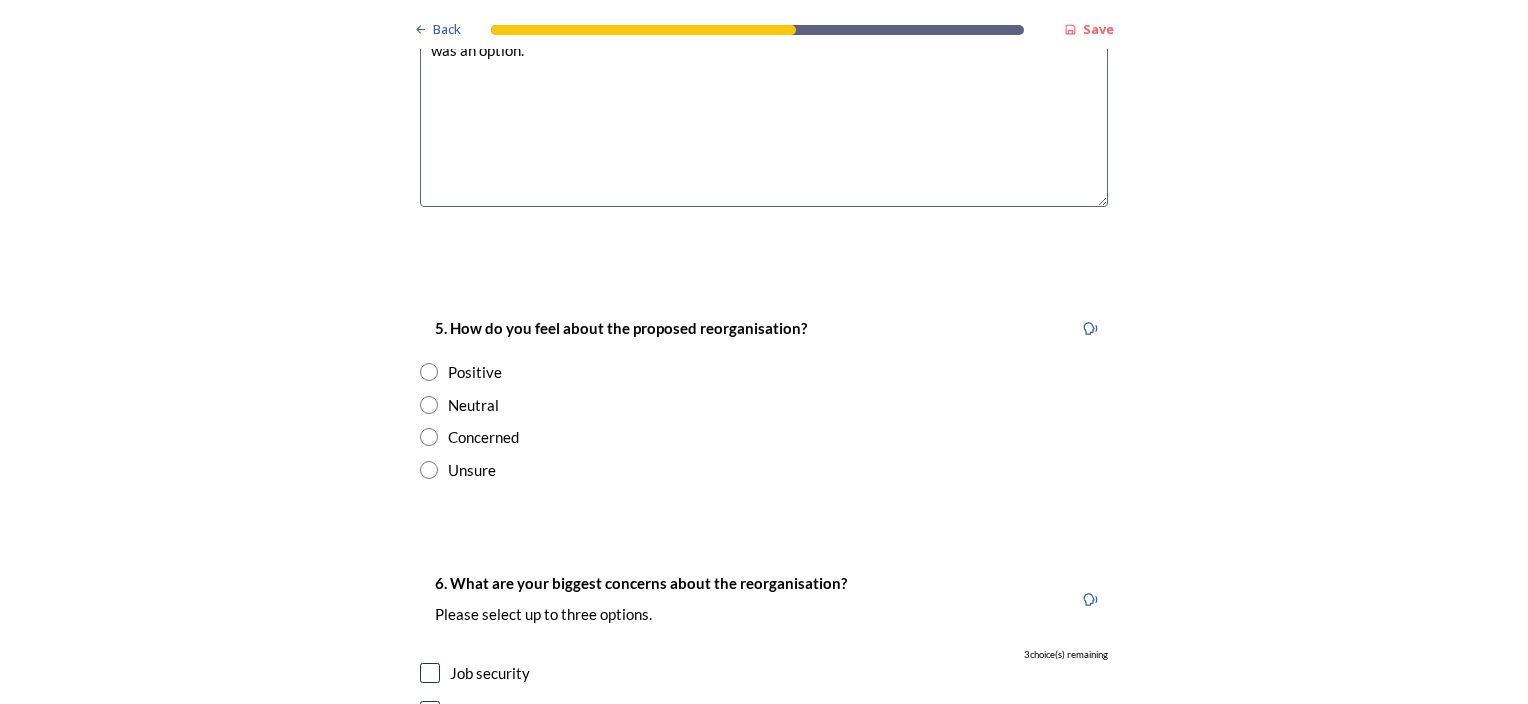 type on "I feel that having 2 unitary authorities is far better than one as services can be focused on more of the local needs for a smaller population and that particular area. I'd opt for 3 unitary authorities if that was an option." 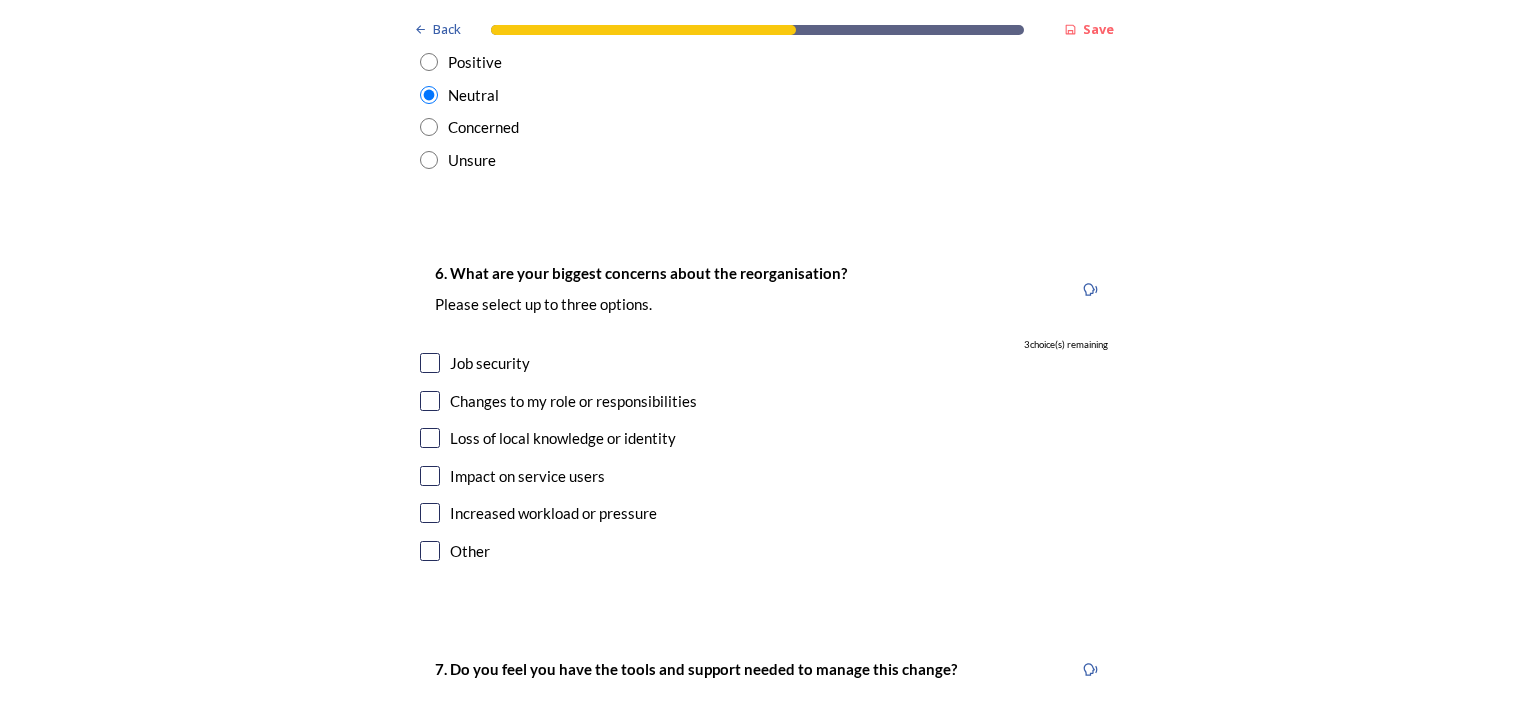 scroll, scrollTop: 3706, scrollLeft: 0, axis: vertical 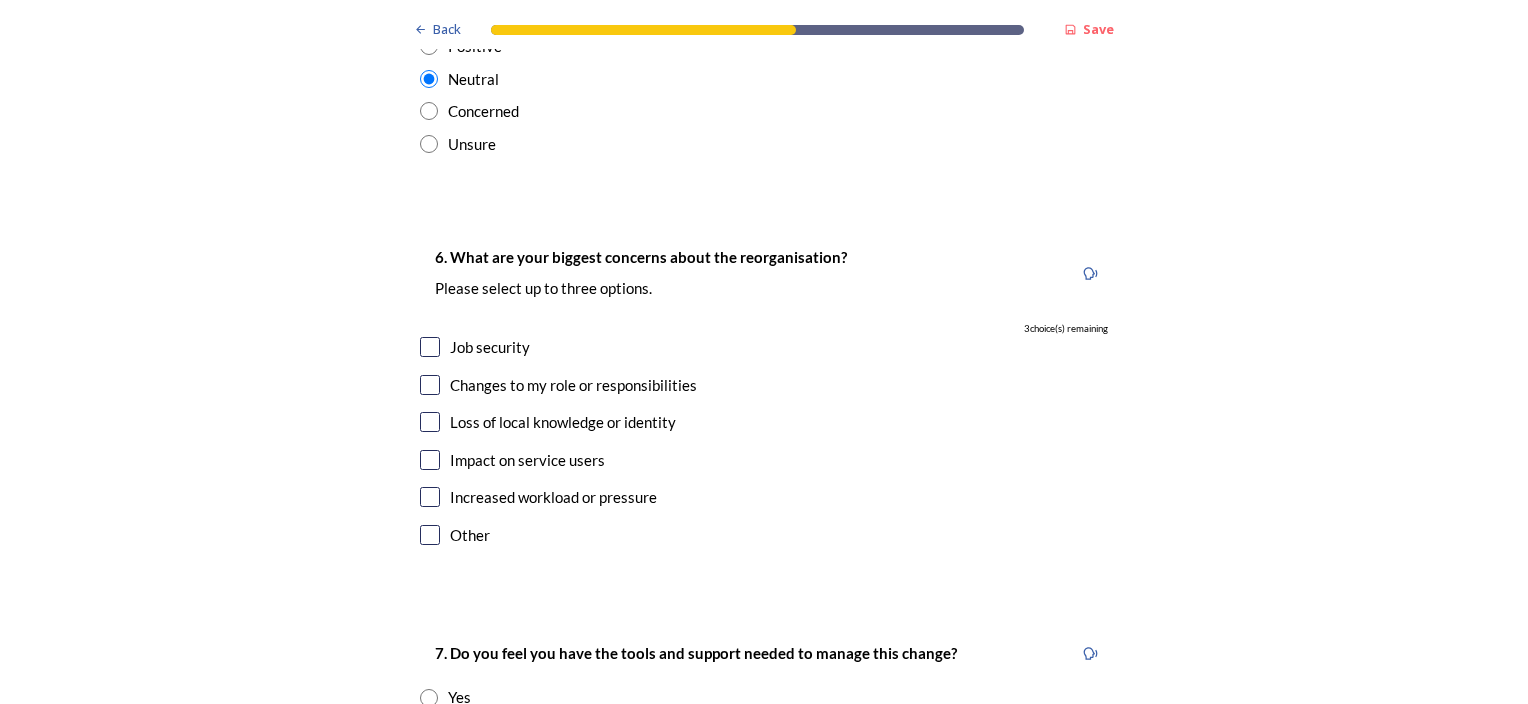 click on "Changes to my role or responsibilities" at bounding box center (764, 385) 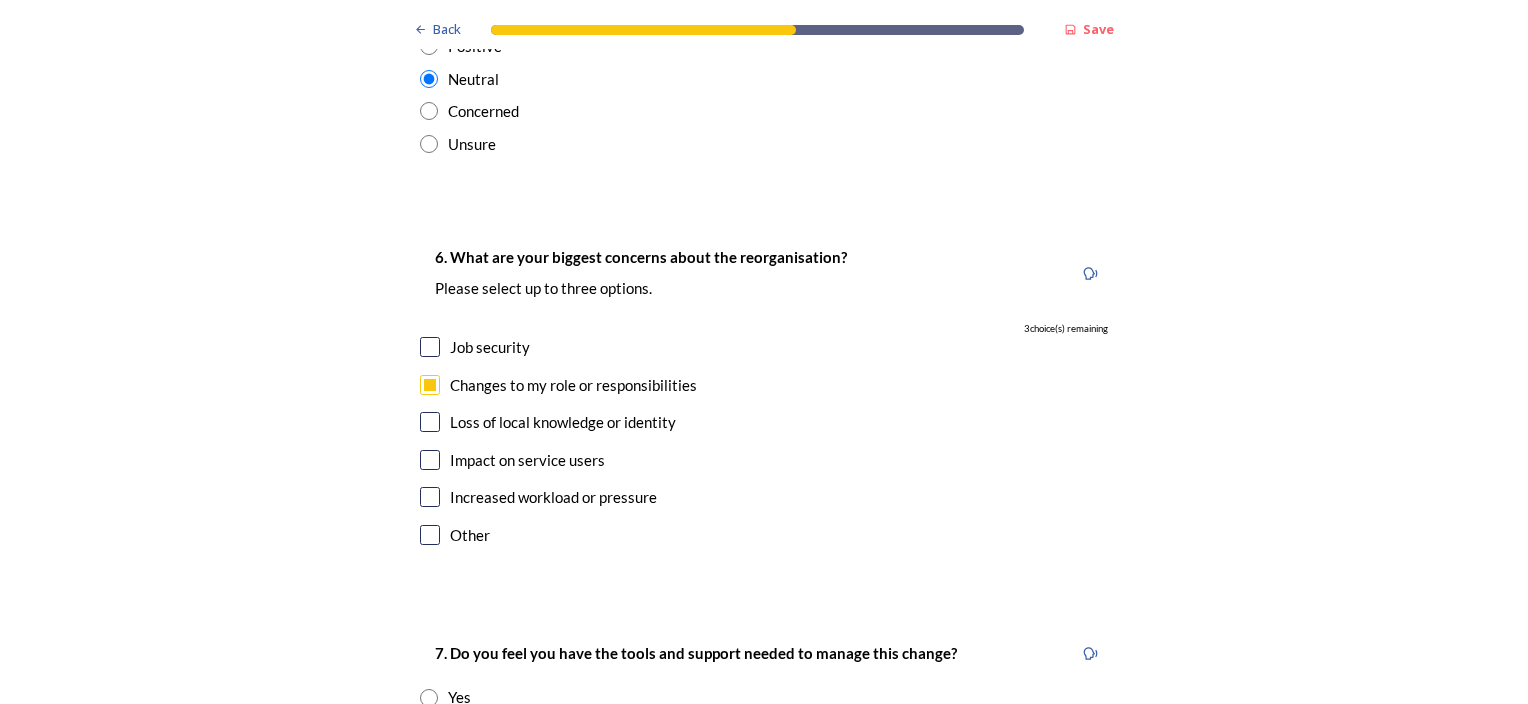 checkbox on "true" 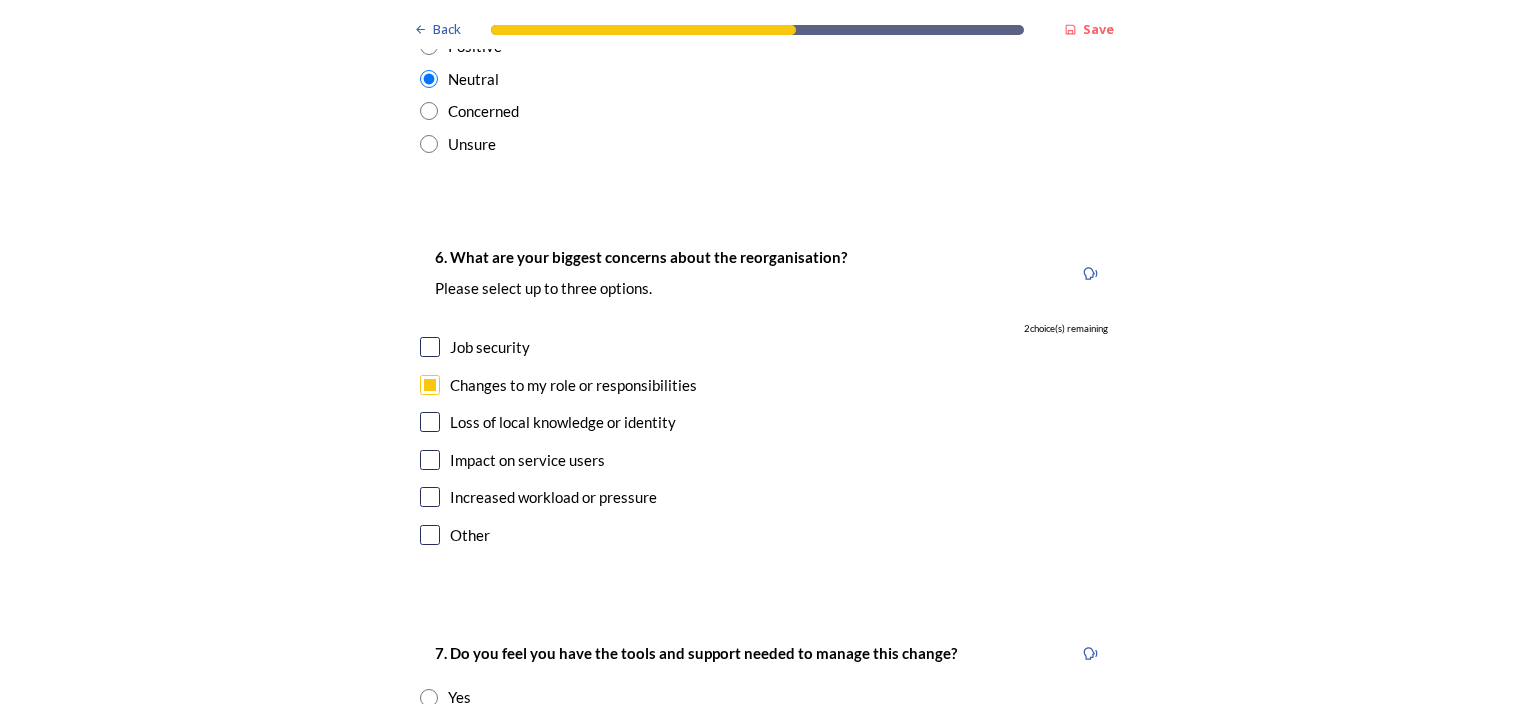 click at bounding box center [430, 347] 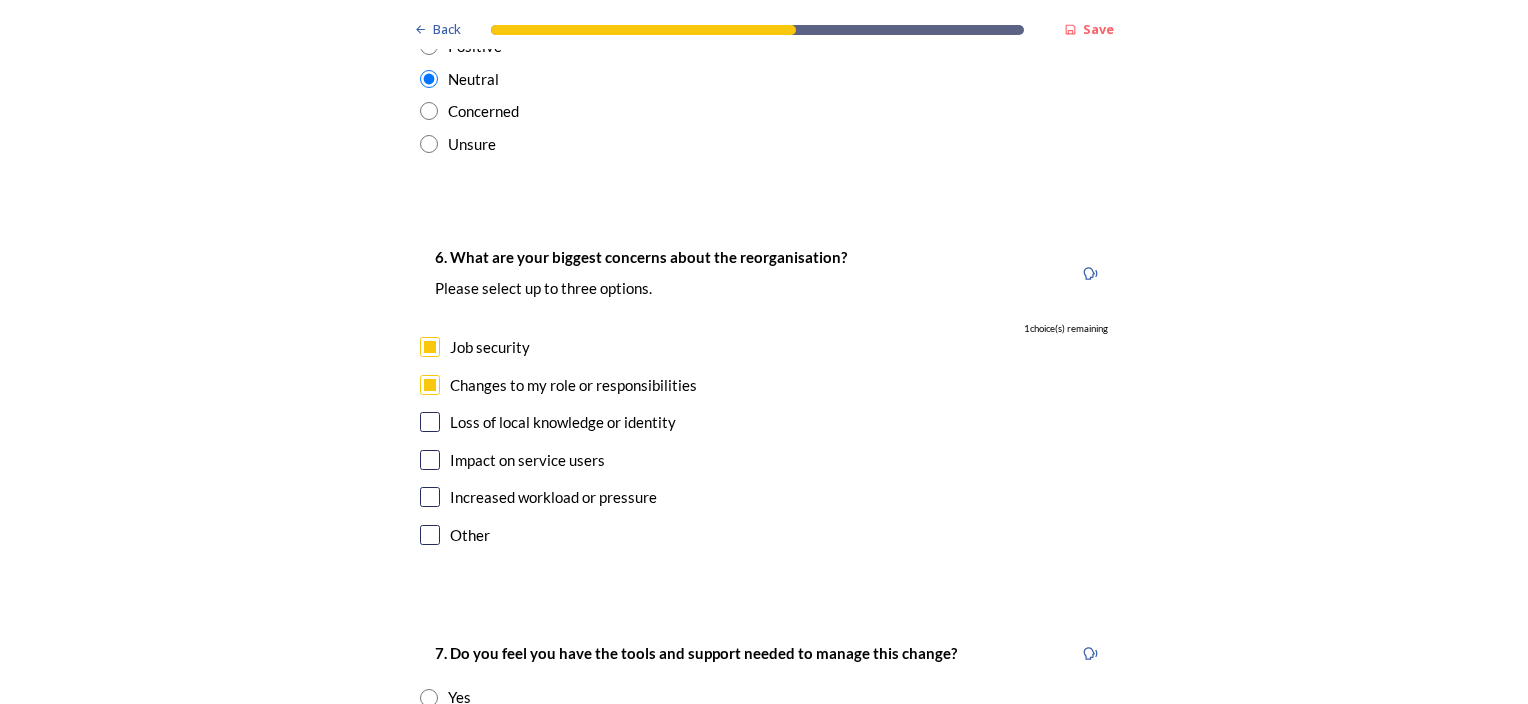 click at bounding box center (430, 422) 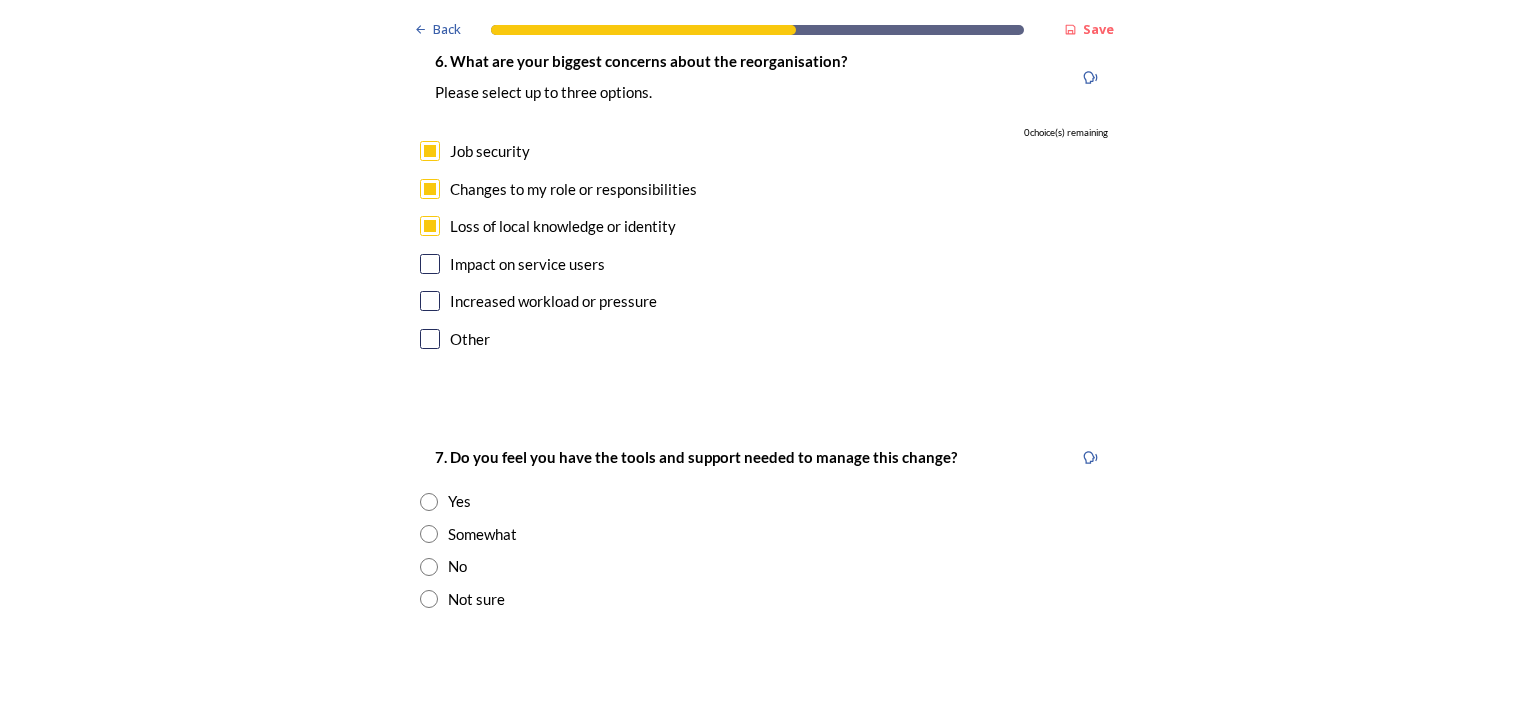 scroll, scrollTop: 3919, scrollLeft: 0, axis: vertical 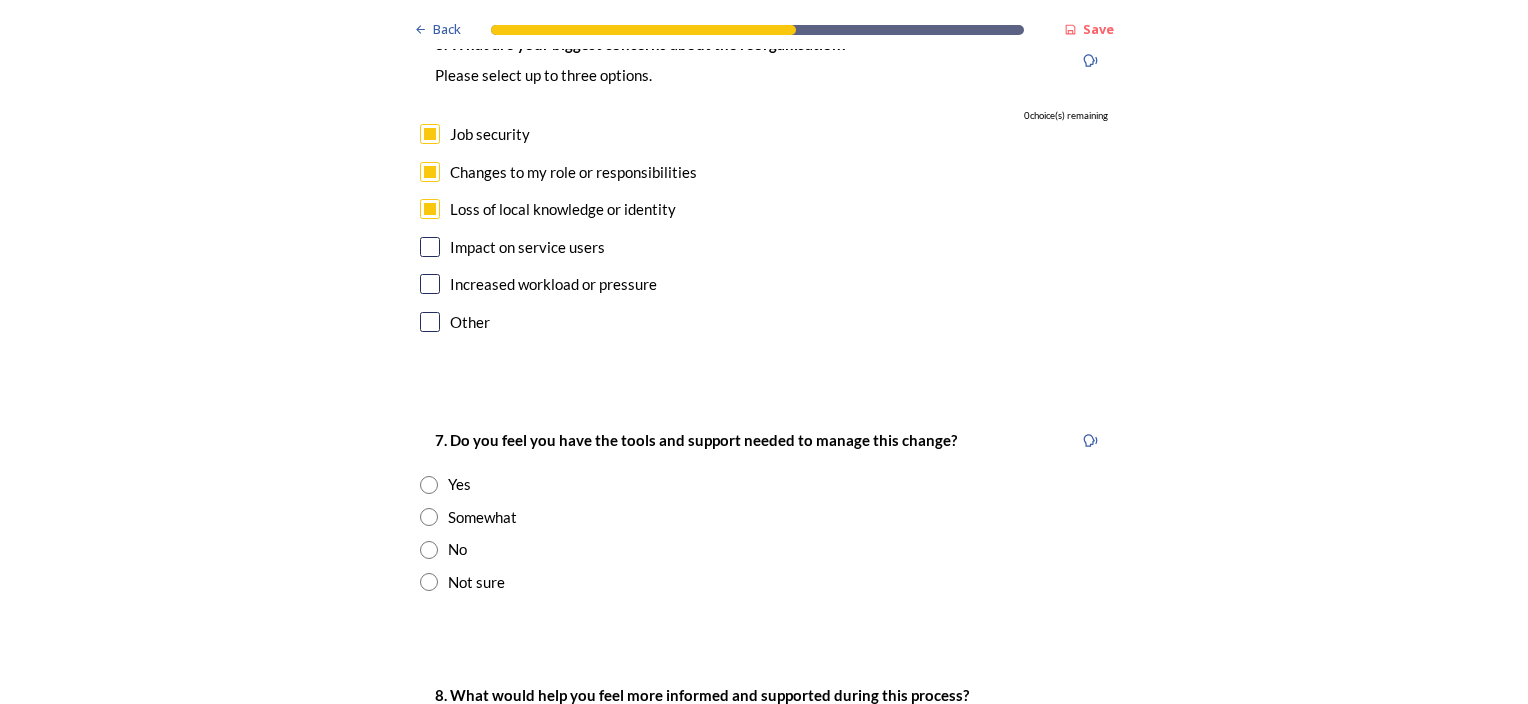 click at bounding box center (429, 485) 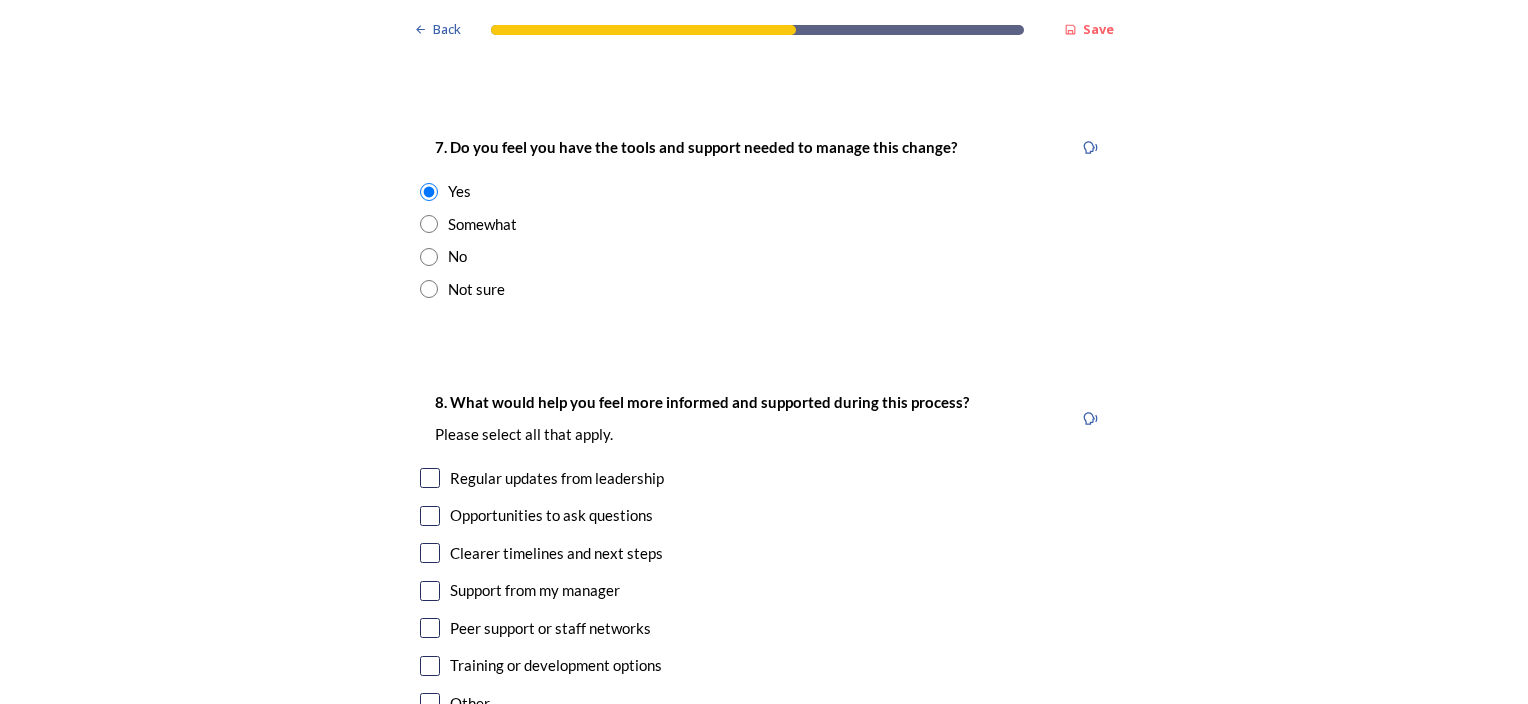 scroll, scrollTop: 4229, scrollLeft: 0, axis: vertical 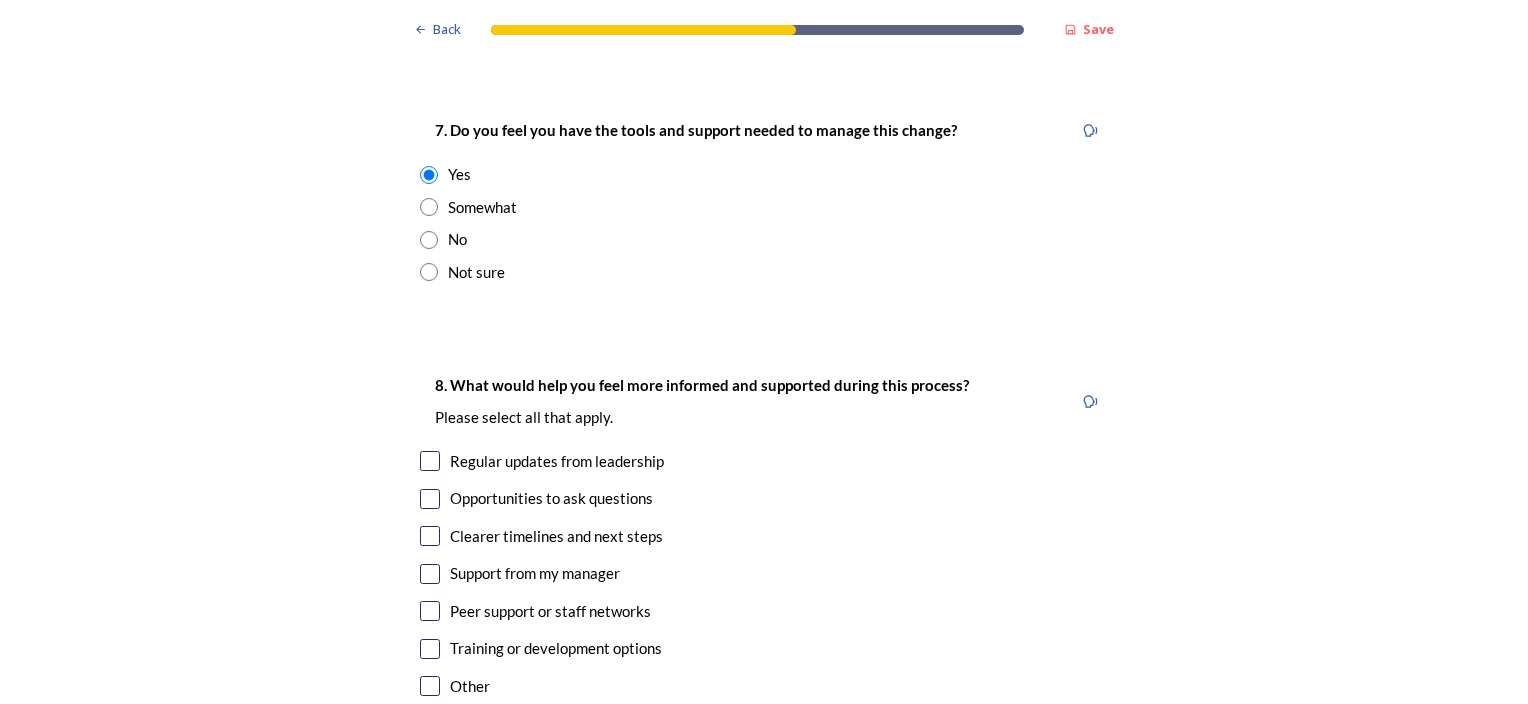 click at bounding box center [429, 207] 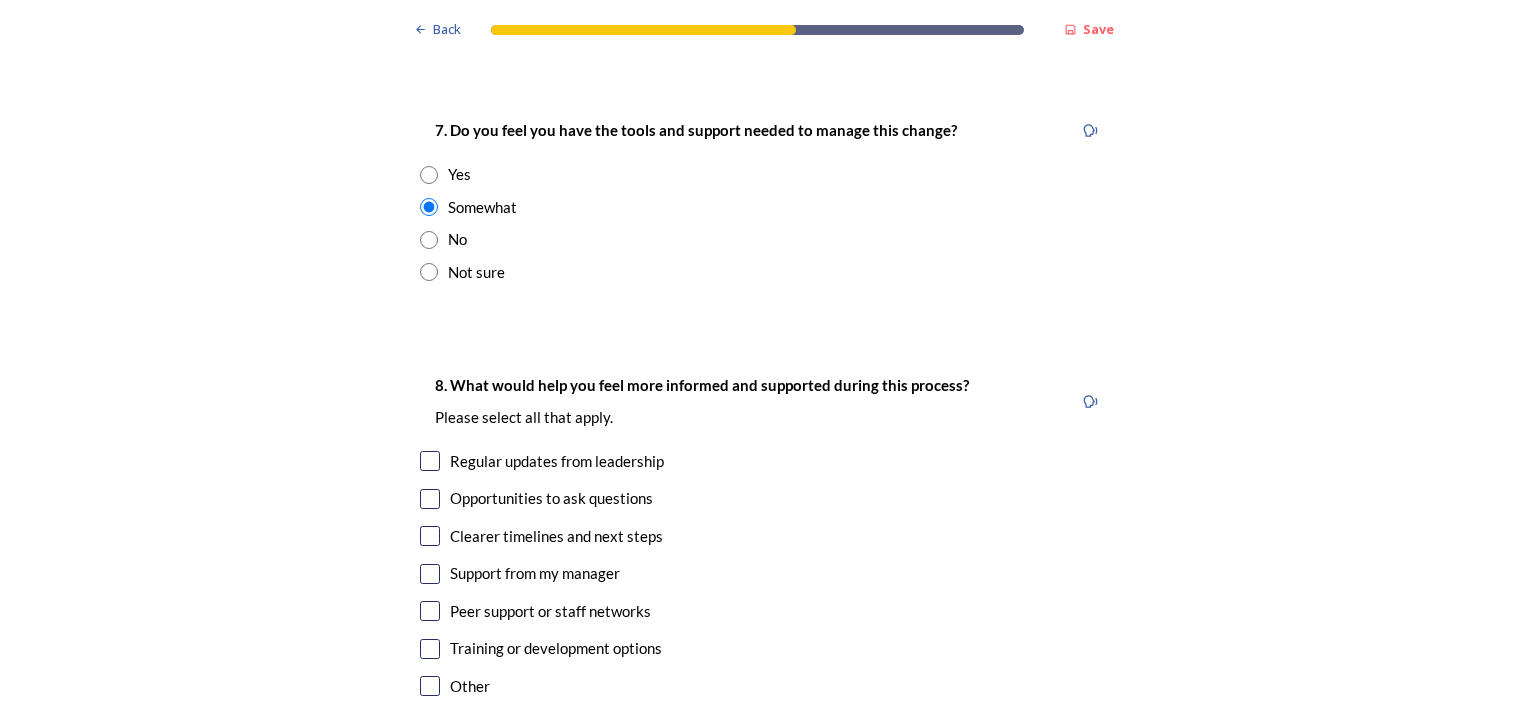click at bounding box center (430, 461) 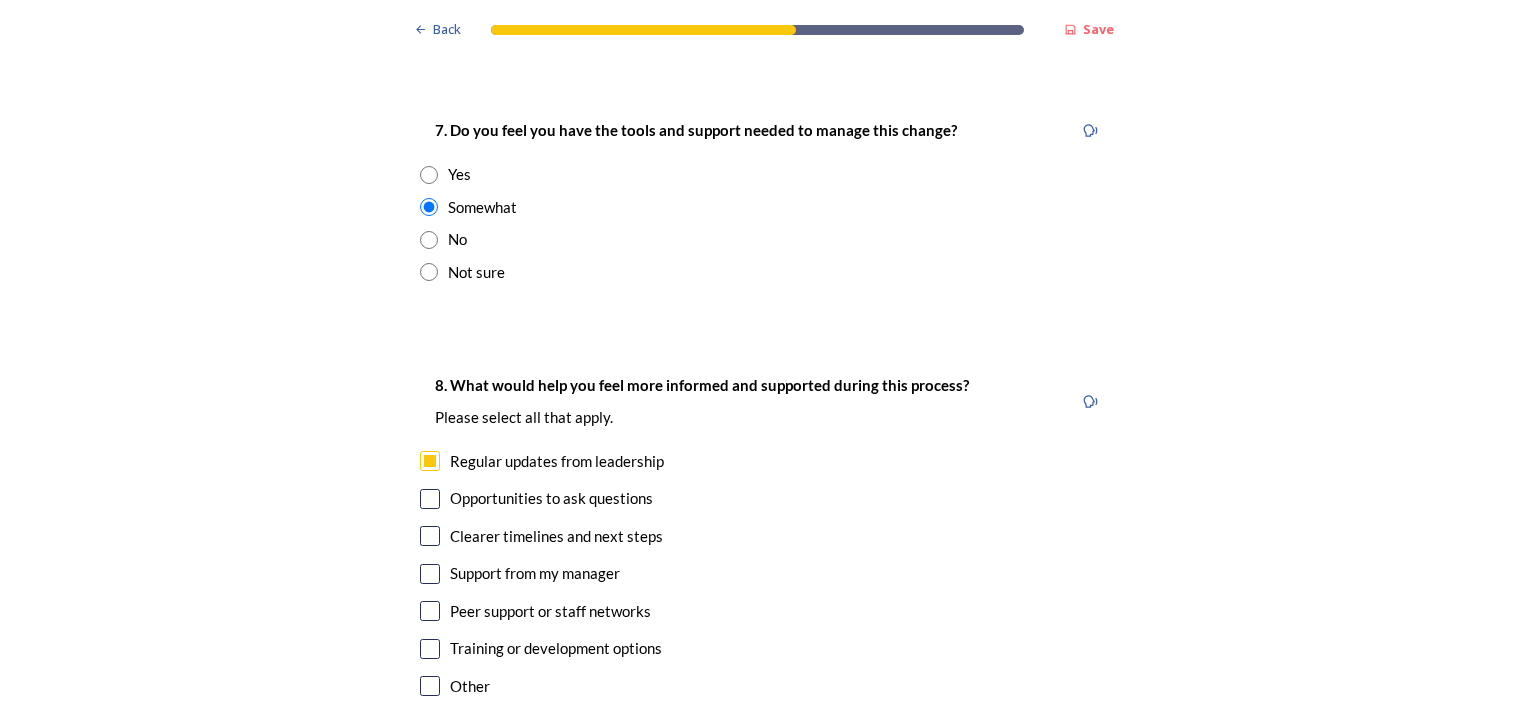 click at bounding box center [430, 499] 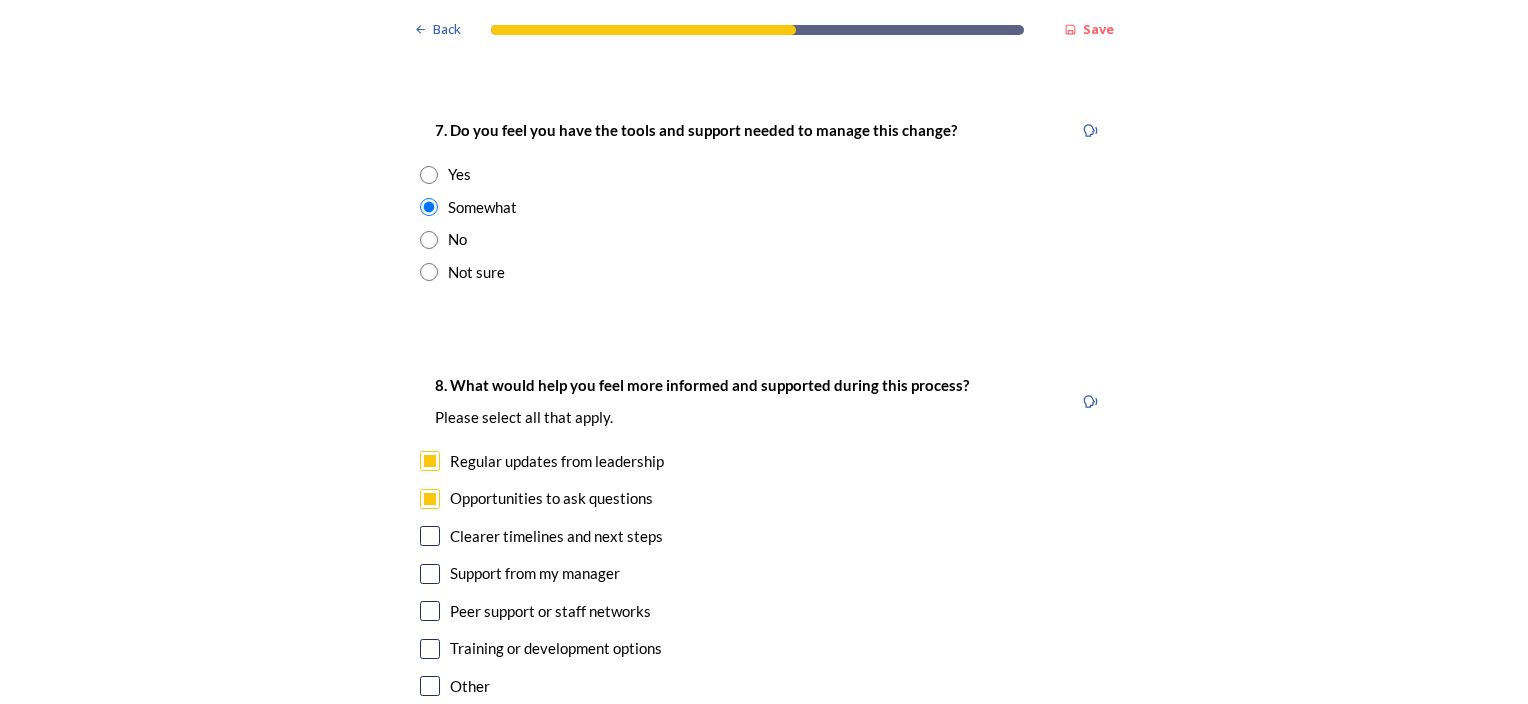 click at bounding box center (430, 536) 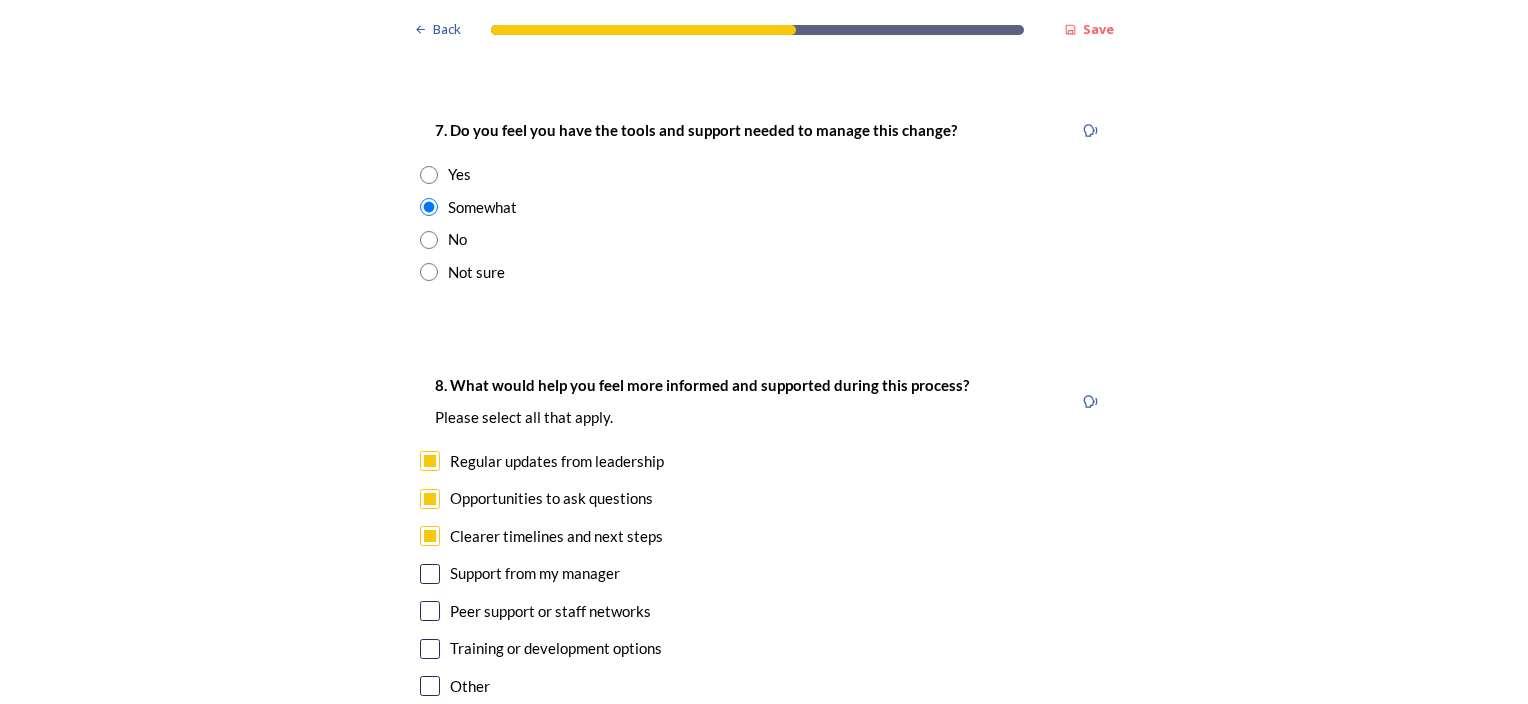 click on "Support from my manager" at bounding box center [764, 573] 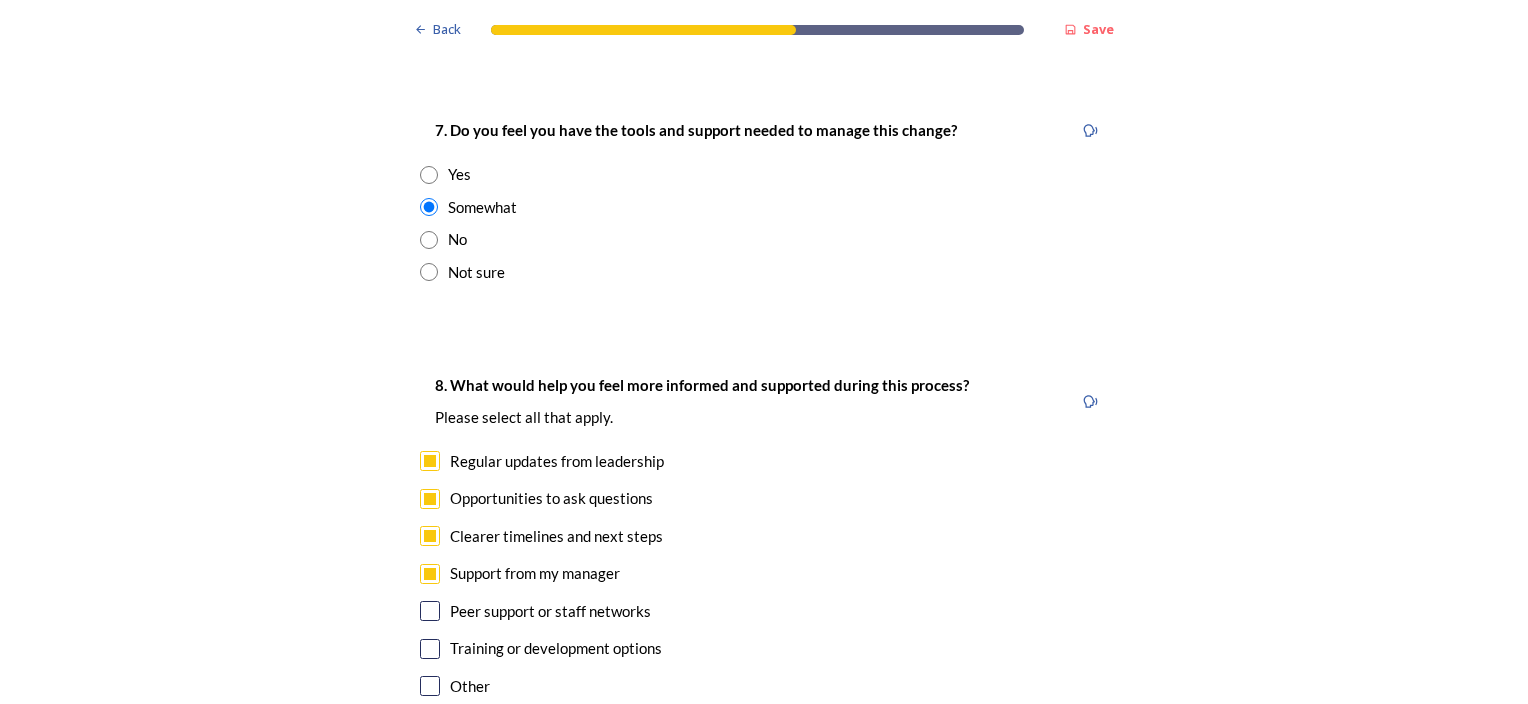 checkbox on "true" 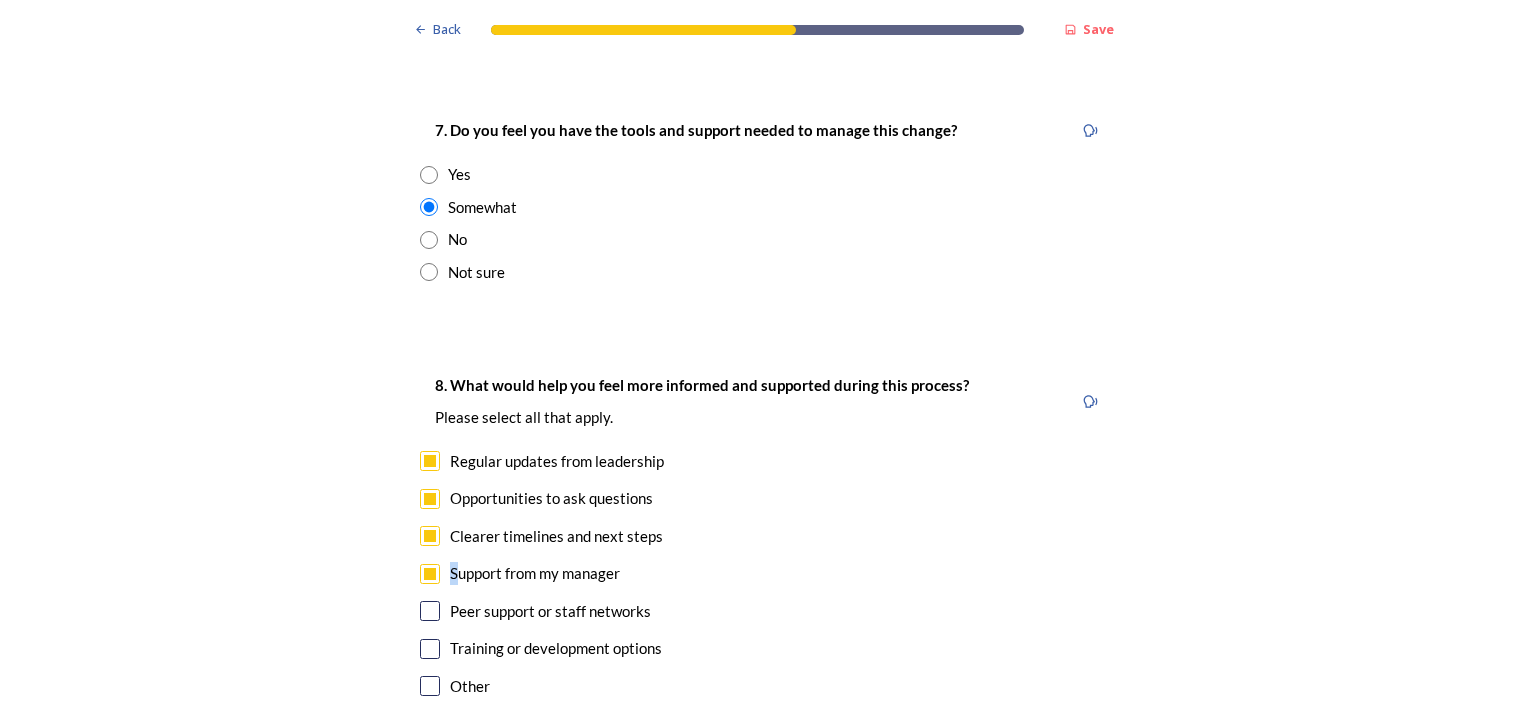 drag, startPoint x: 446, startPoint y: 575, endPoint x: 425, endPoint y: 608, distance: 39.115215 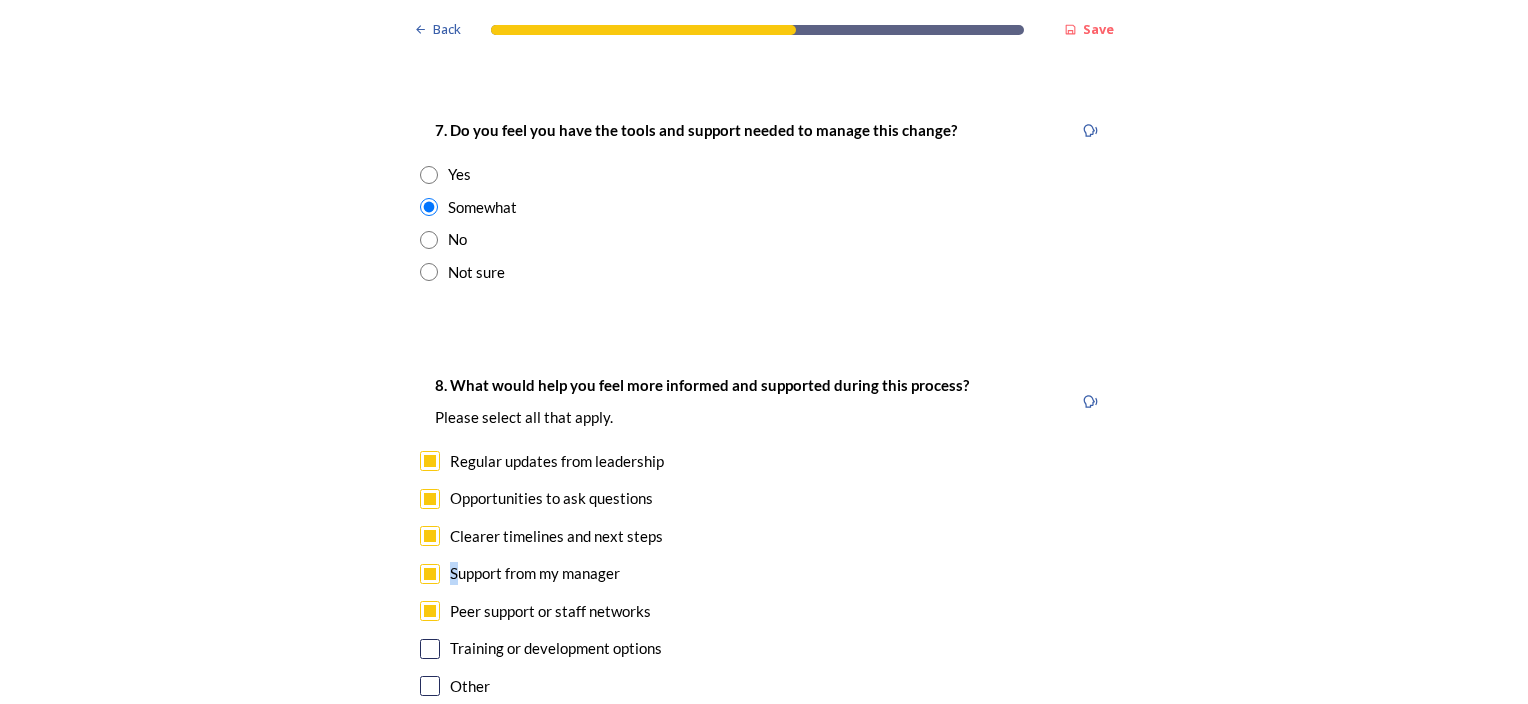 click at bounding box center [430, 649] 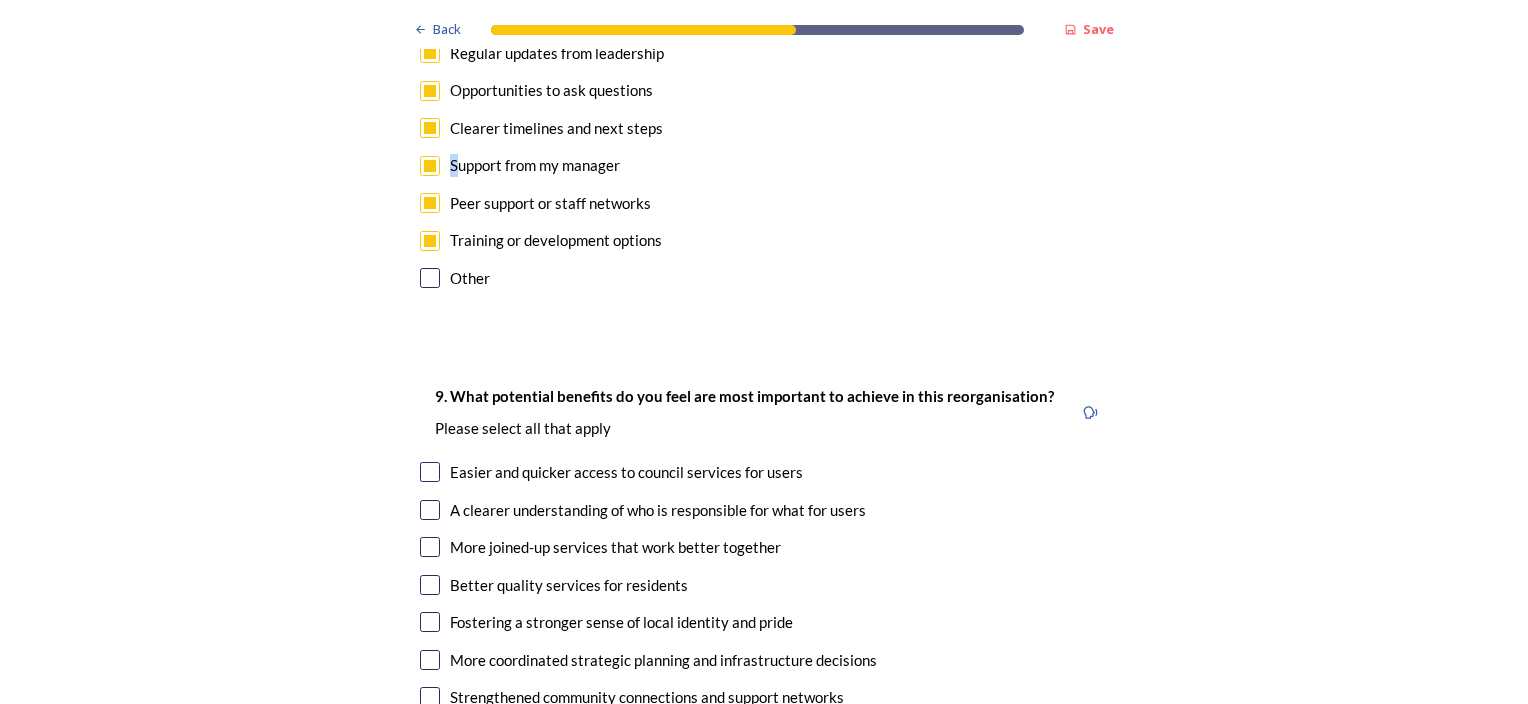 scroll, scrollTop: 4768, scrollLeft: 0, axis: vertical 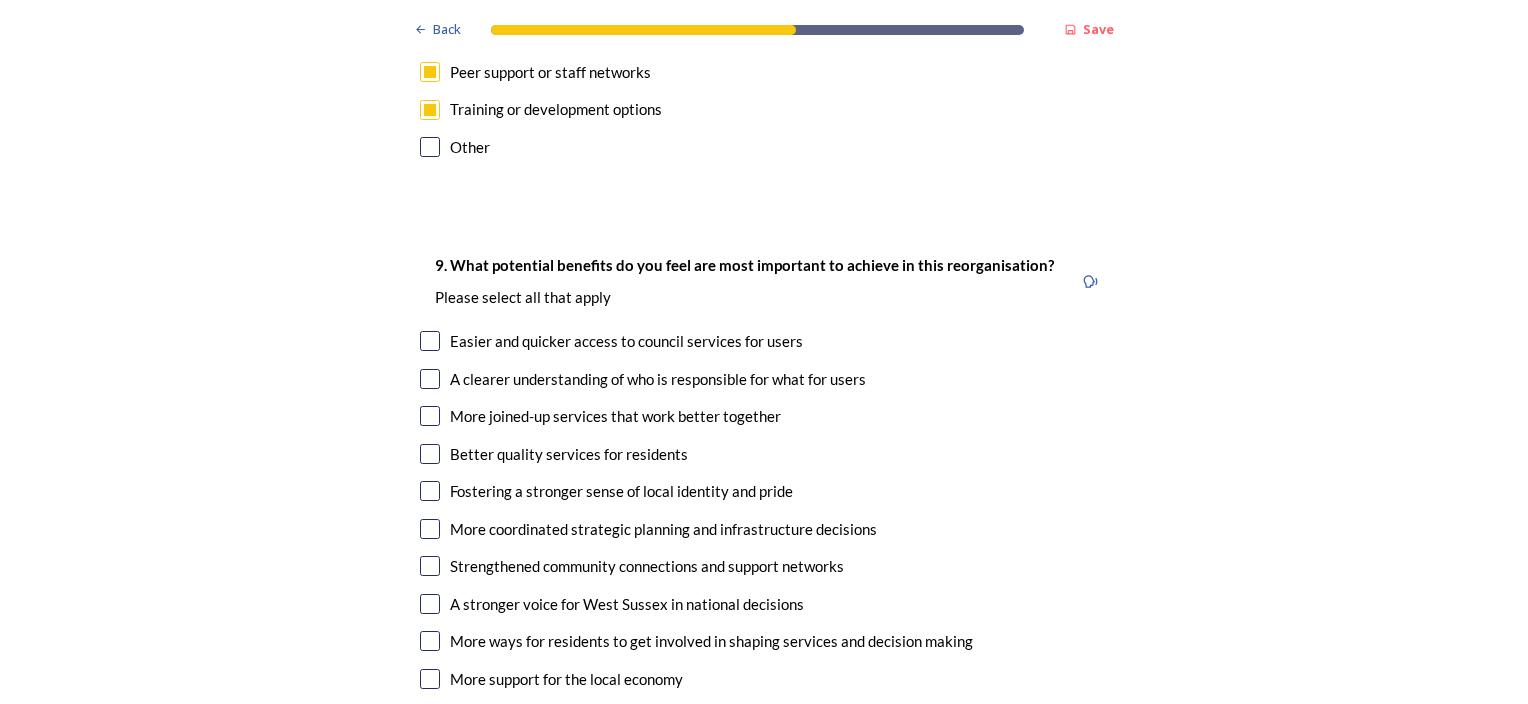 click at bounding box center (430, 341) 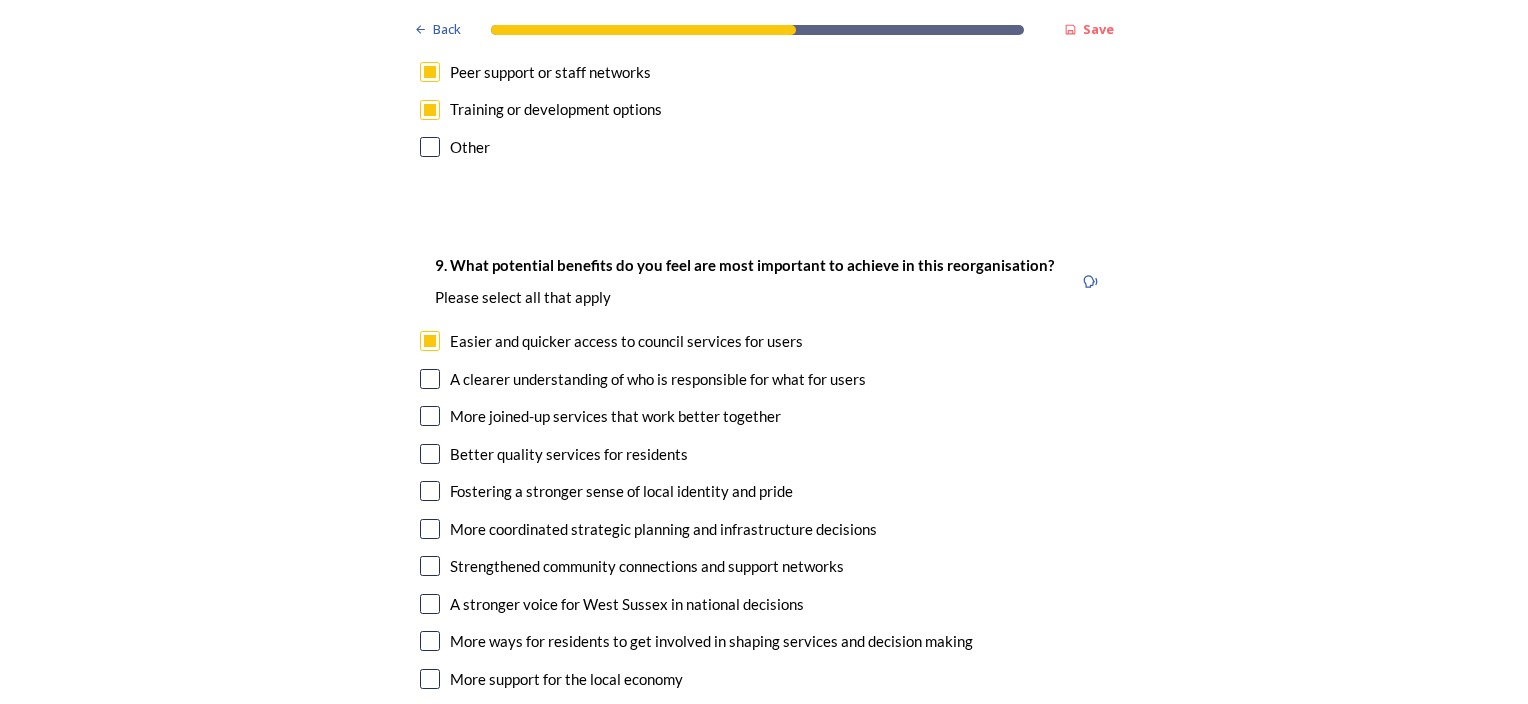 click at bounding box center (430, 416) 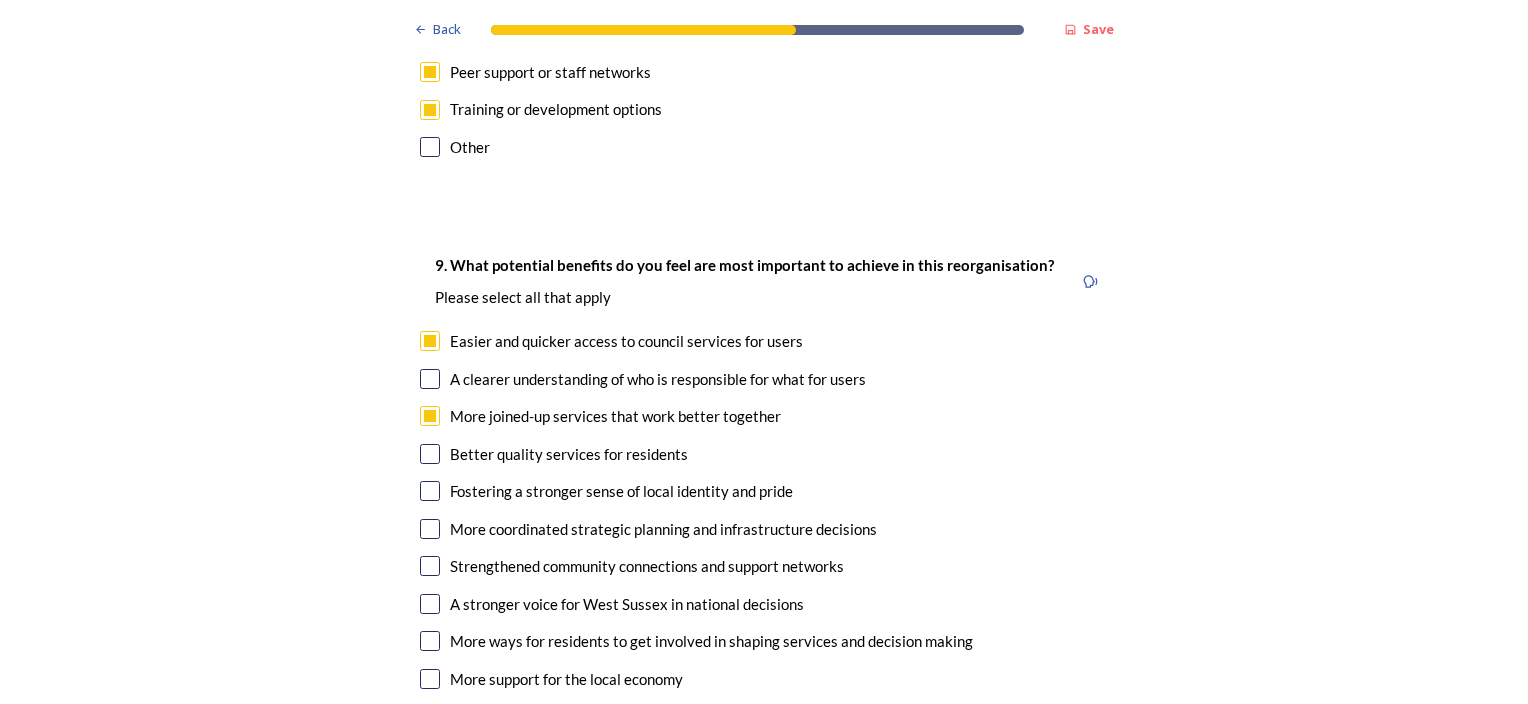click at bounding box center [430, 454] 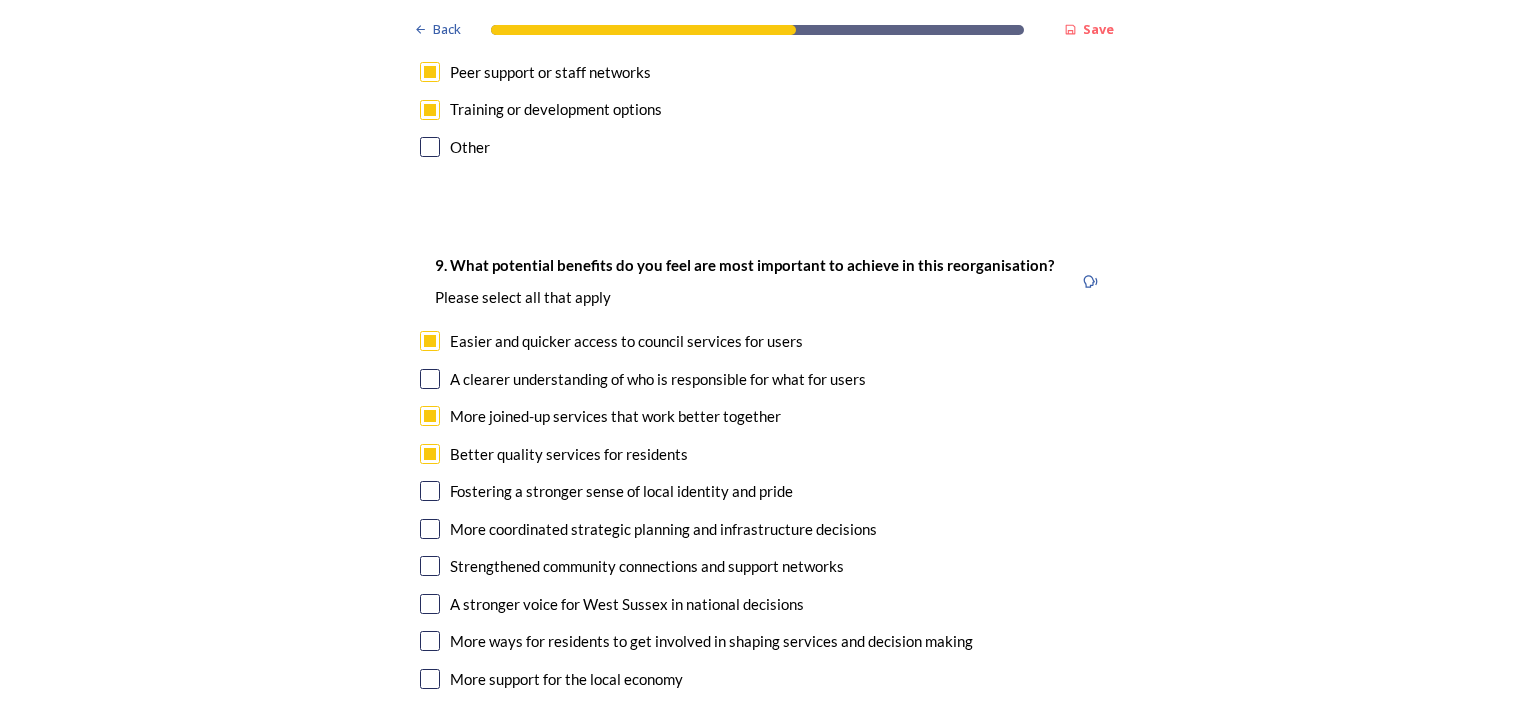 click at bounding box center (430, 604) 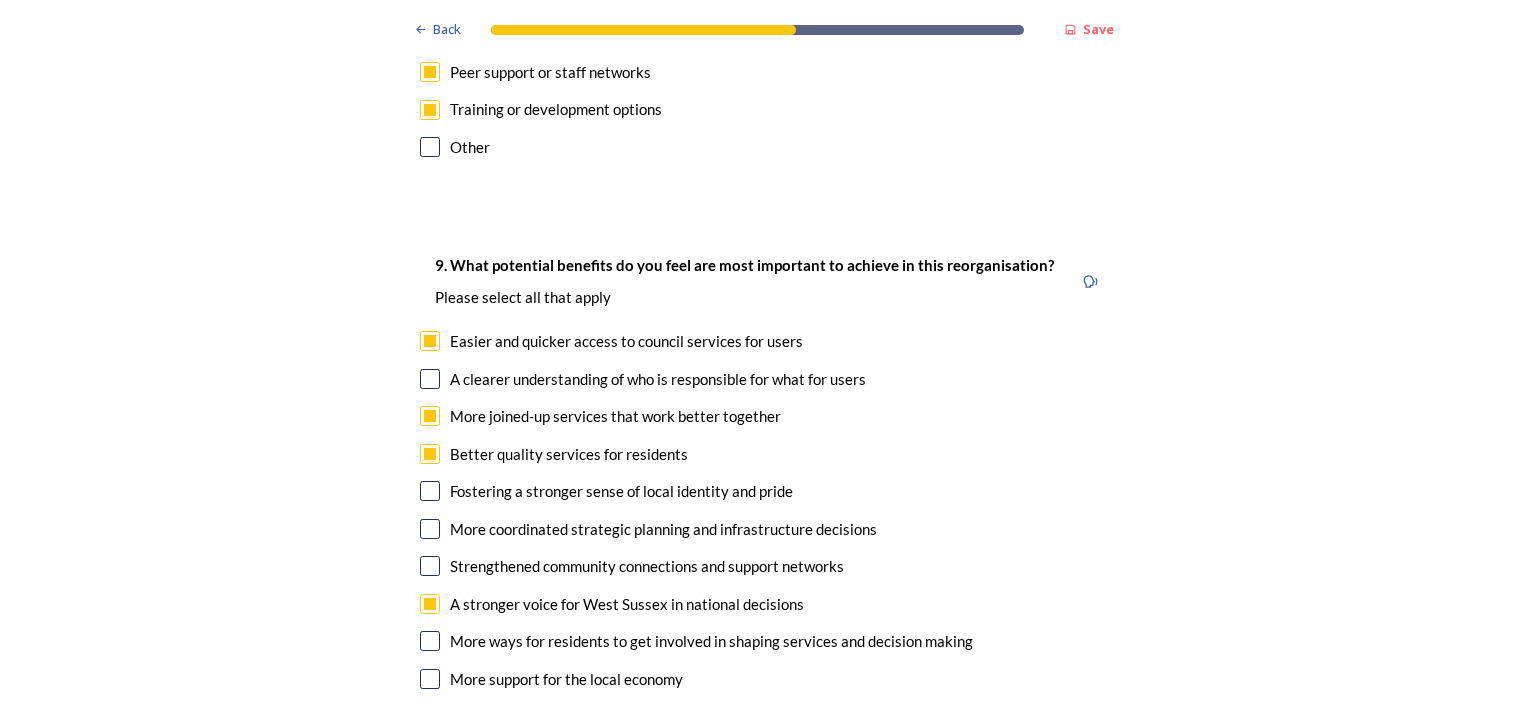click at bounding box center [430, 641] 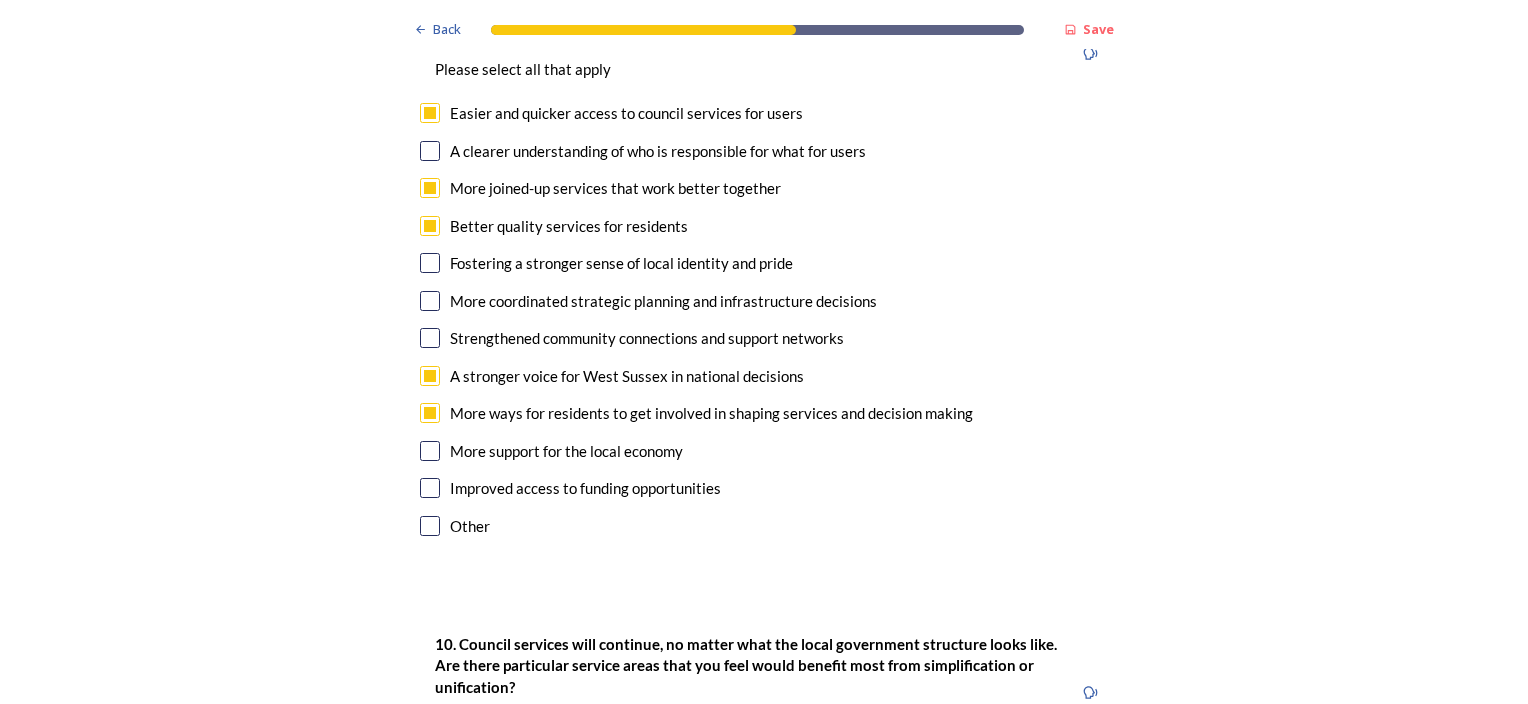 scroll, scrollTop: 5086, scrollLeft: 0, axis: vertical 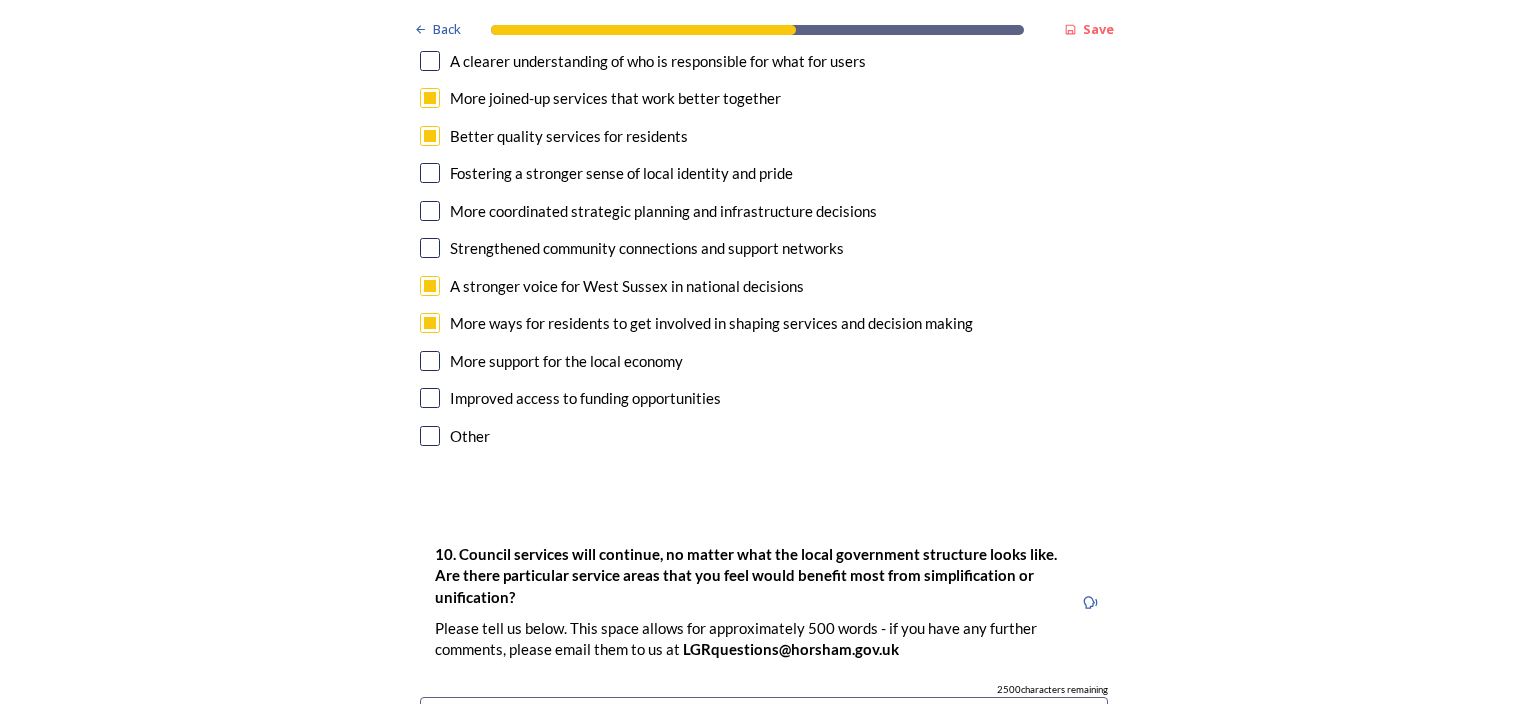 click at bounding box center (430, 361) 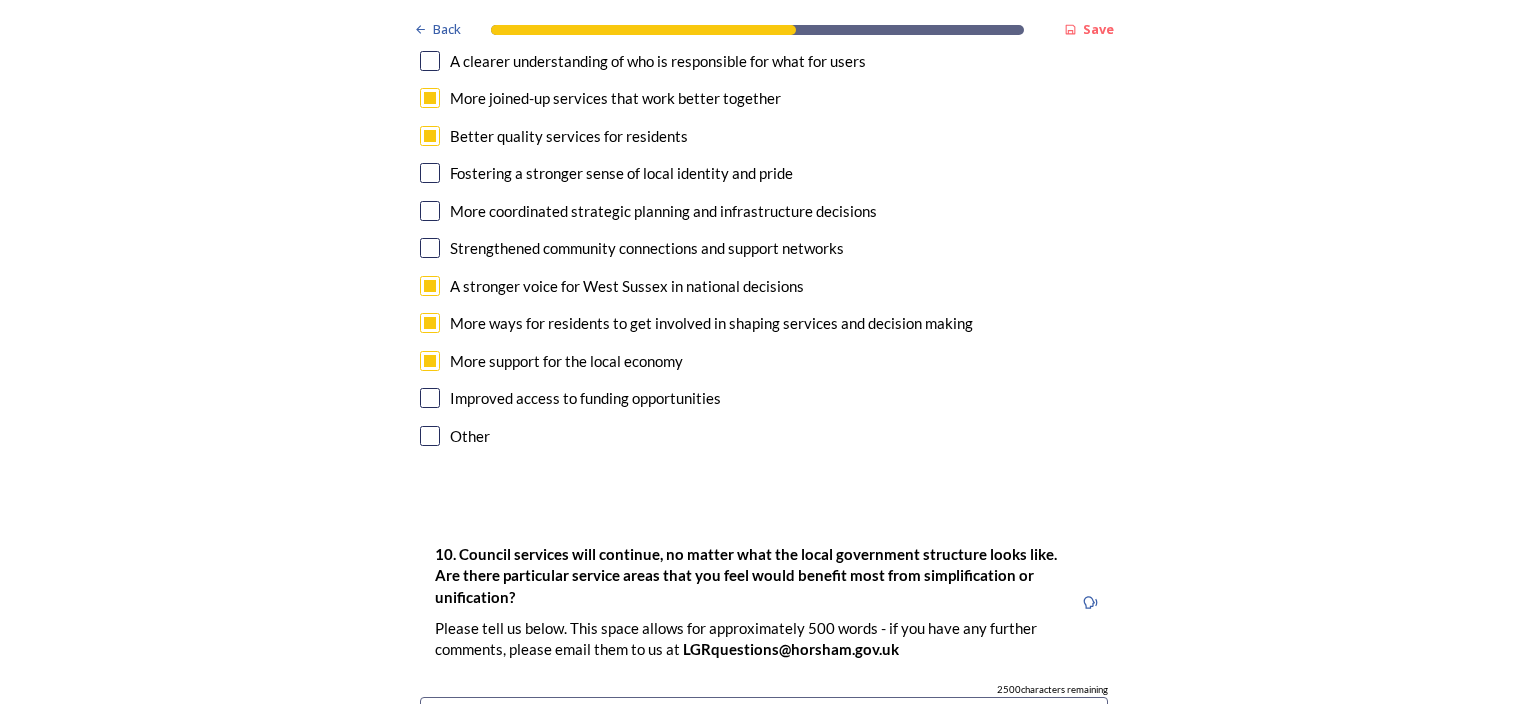 click at bounding box center (430, 398) 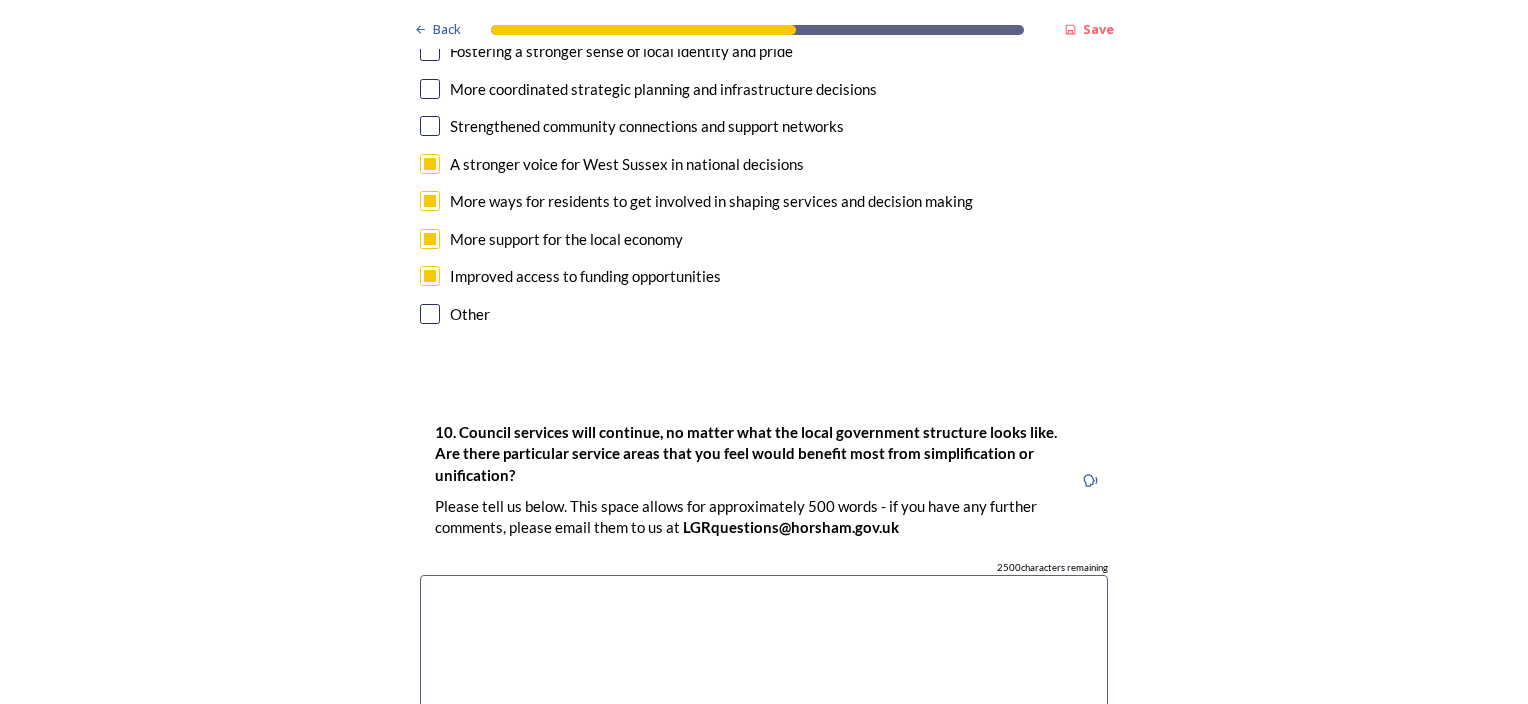 scroll, scrollTop: 5233, scrollLeft: 0, axis: vertical 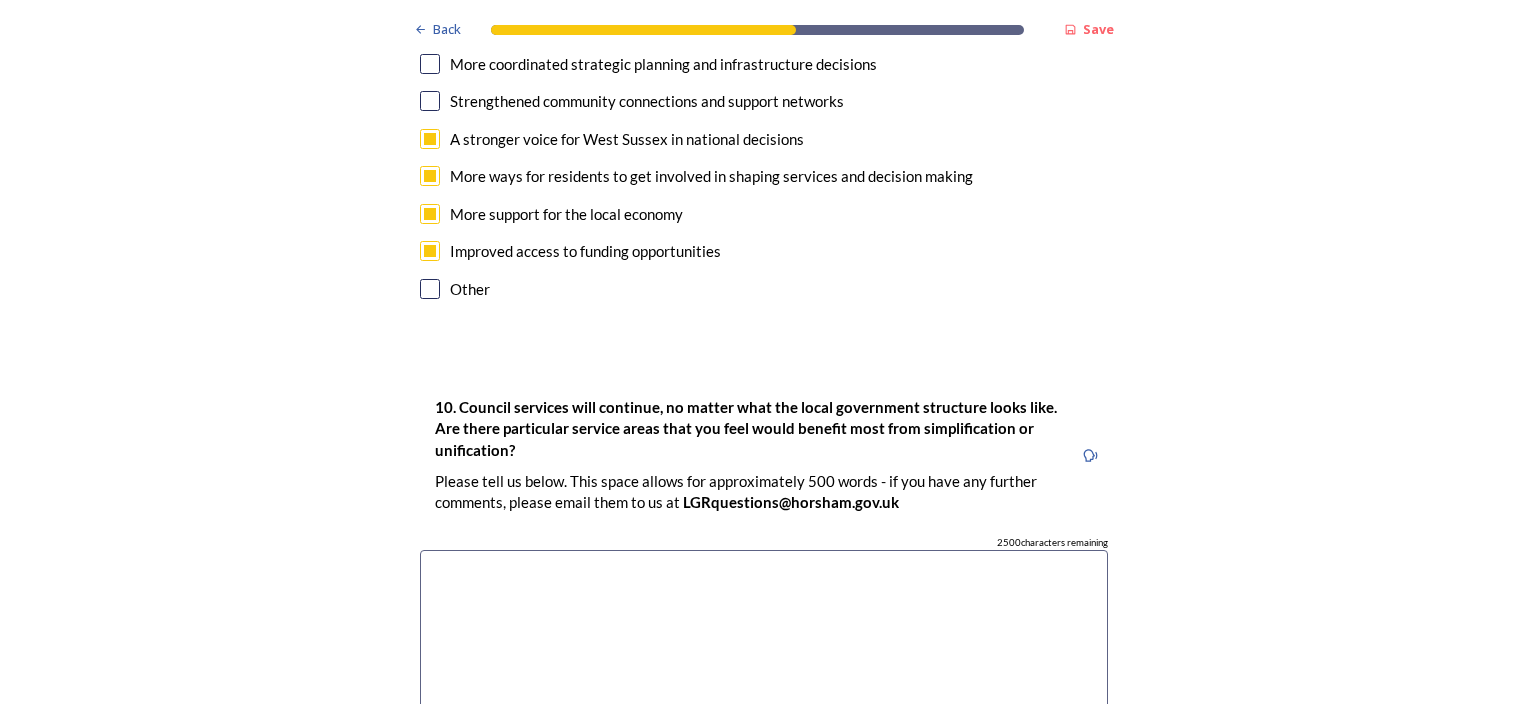click at bounding box center (764, 662) 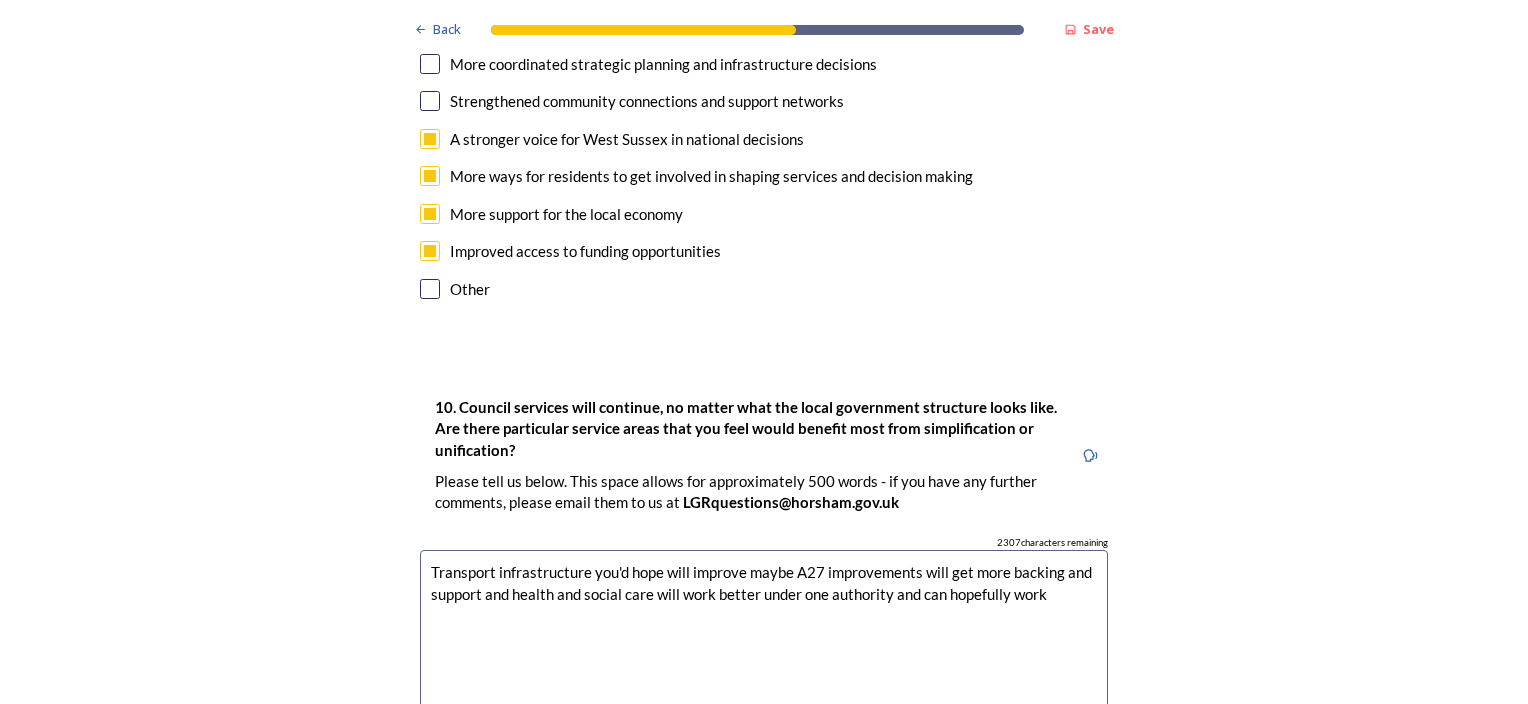 click on "Transport infrastructure you'd hope will improve maybe A27 improvements will get more backing and support and health and social care will work better under one authority and can hopefully work" at bounding box center [764, 662] 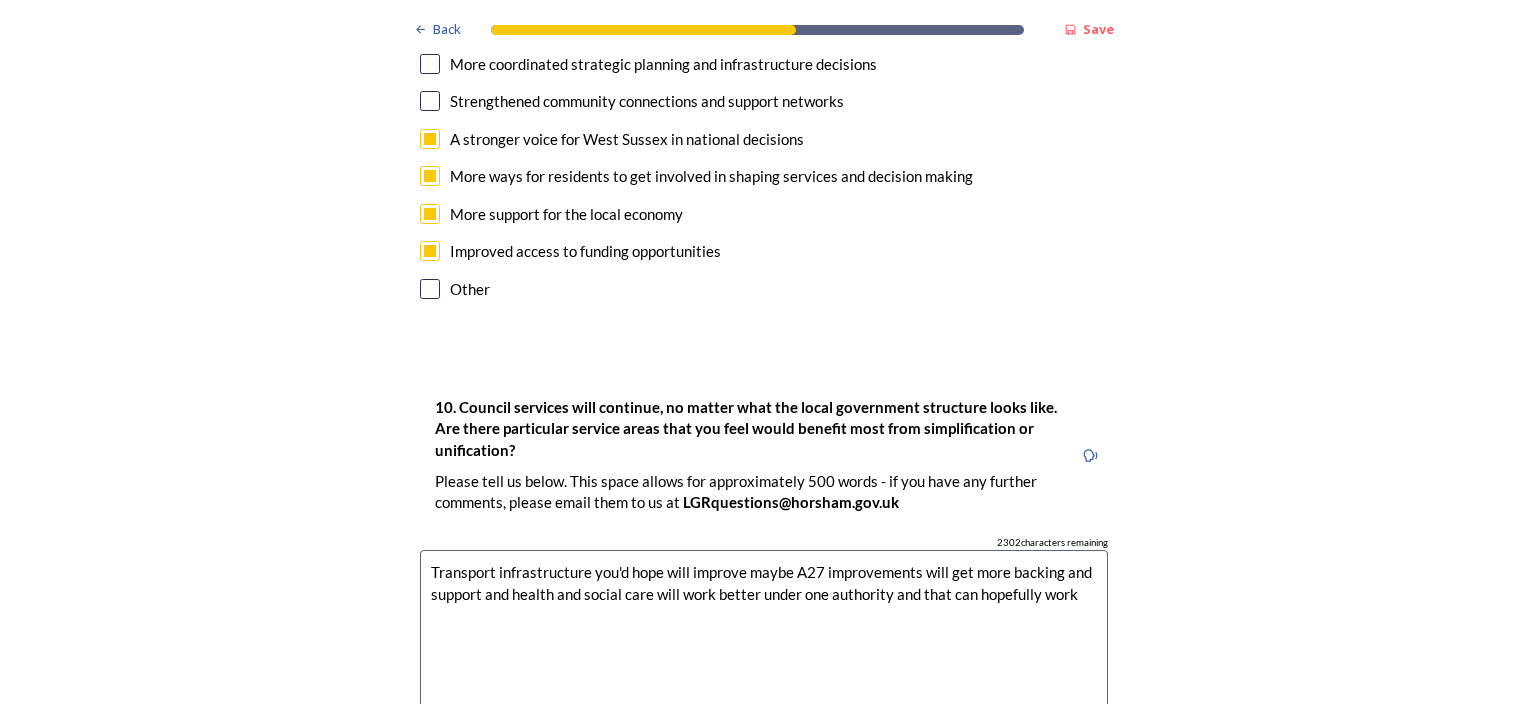 click on "Transport infrastructure you'd hope will improve maybe A27 improvements will get more backing and support and health and social care will work better under one authority and that can hopefully work" at bounding box center (764, 662) 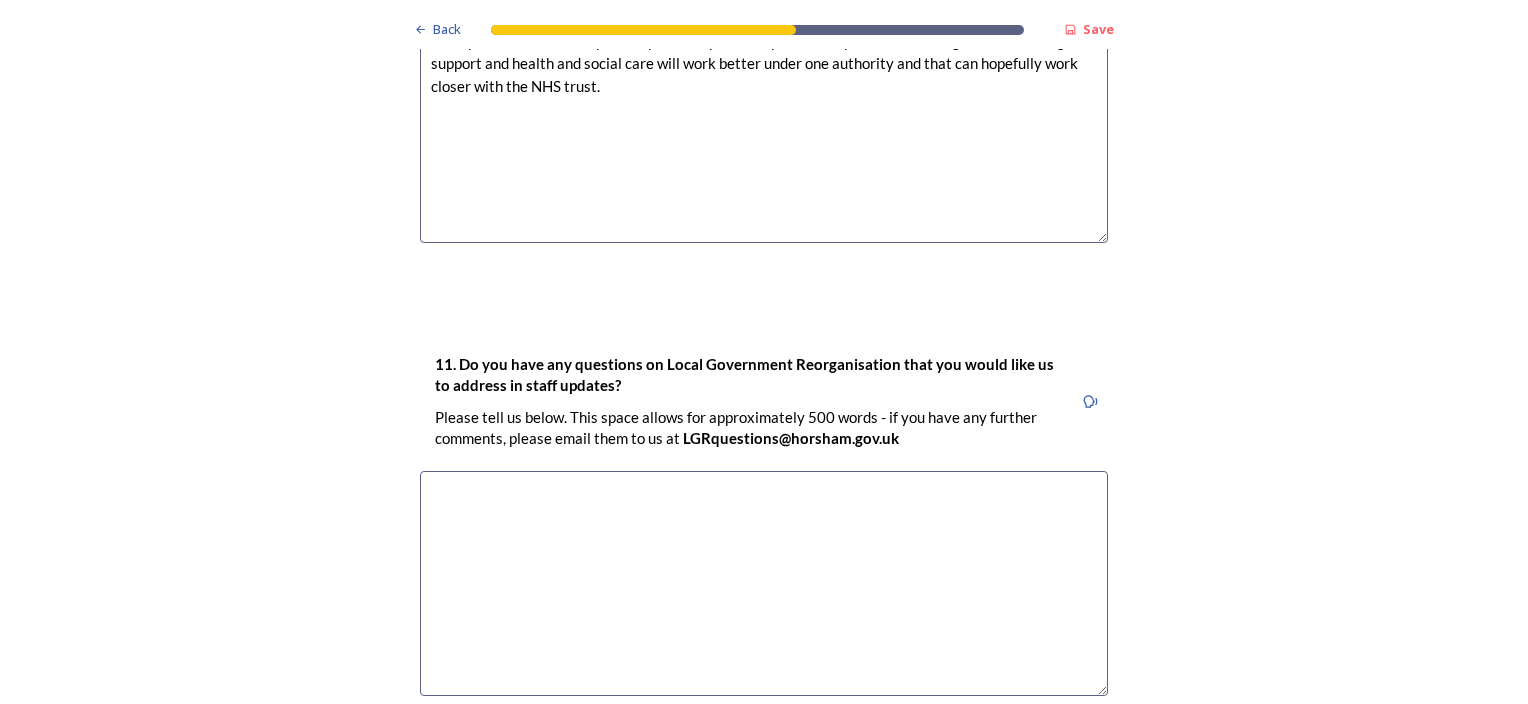 scroll, scrollTop: 5772, scrollLeft: 0, axis: vertical 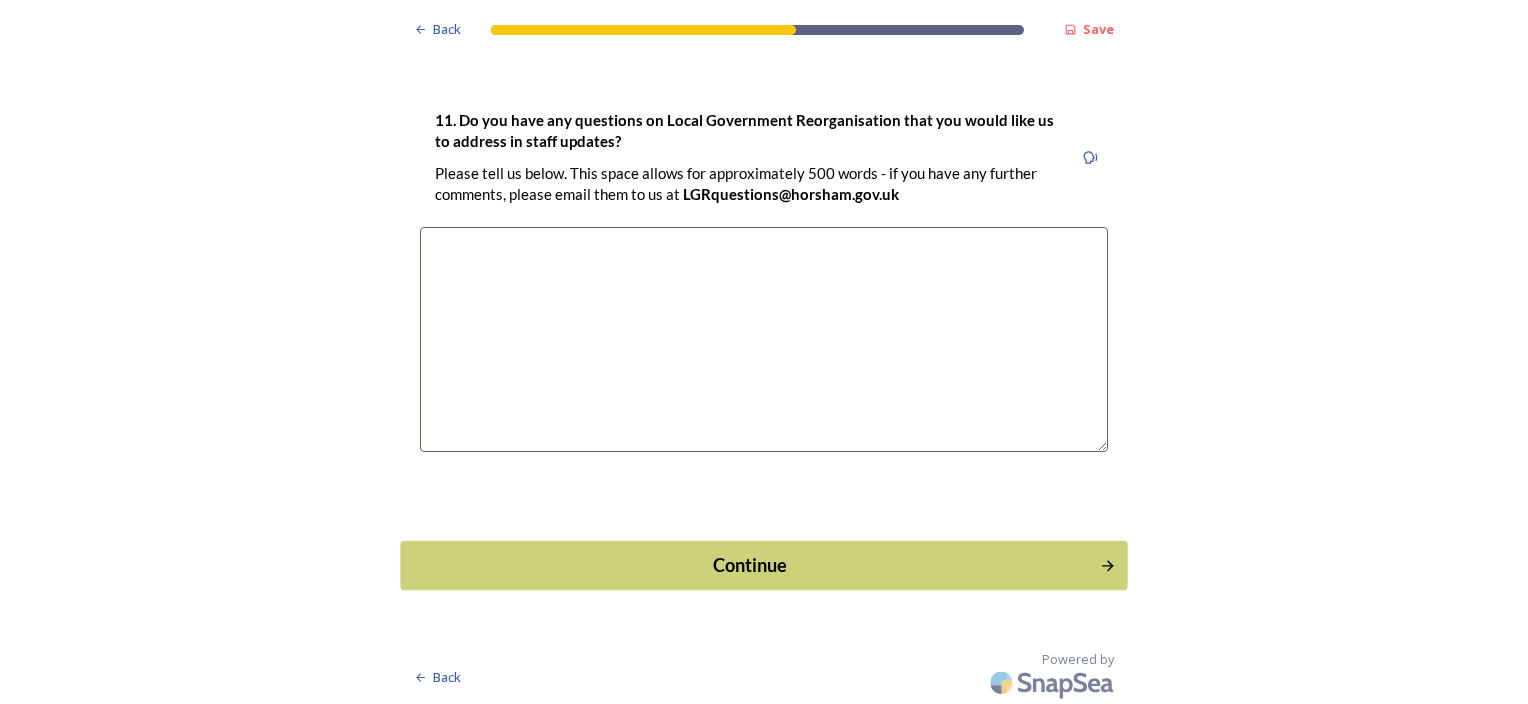type on "Transport infrastructure you'd hope will improve maybe A27 improvements will get more backing and support and health and social care will work better under one authority and that can hopefully work closer with the NHS trust." 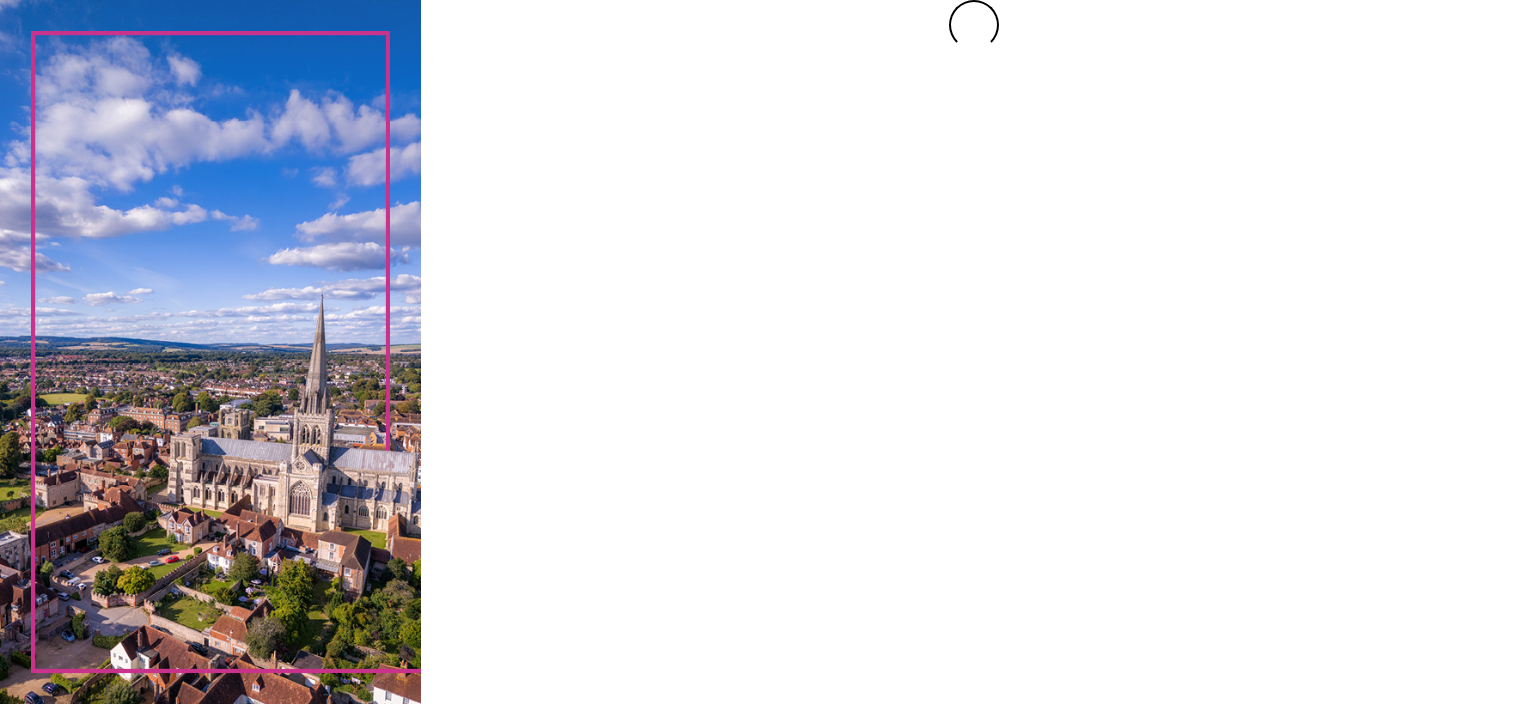 scroll, scrollTop: 0, scrollLeft: 0, axis: both 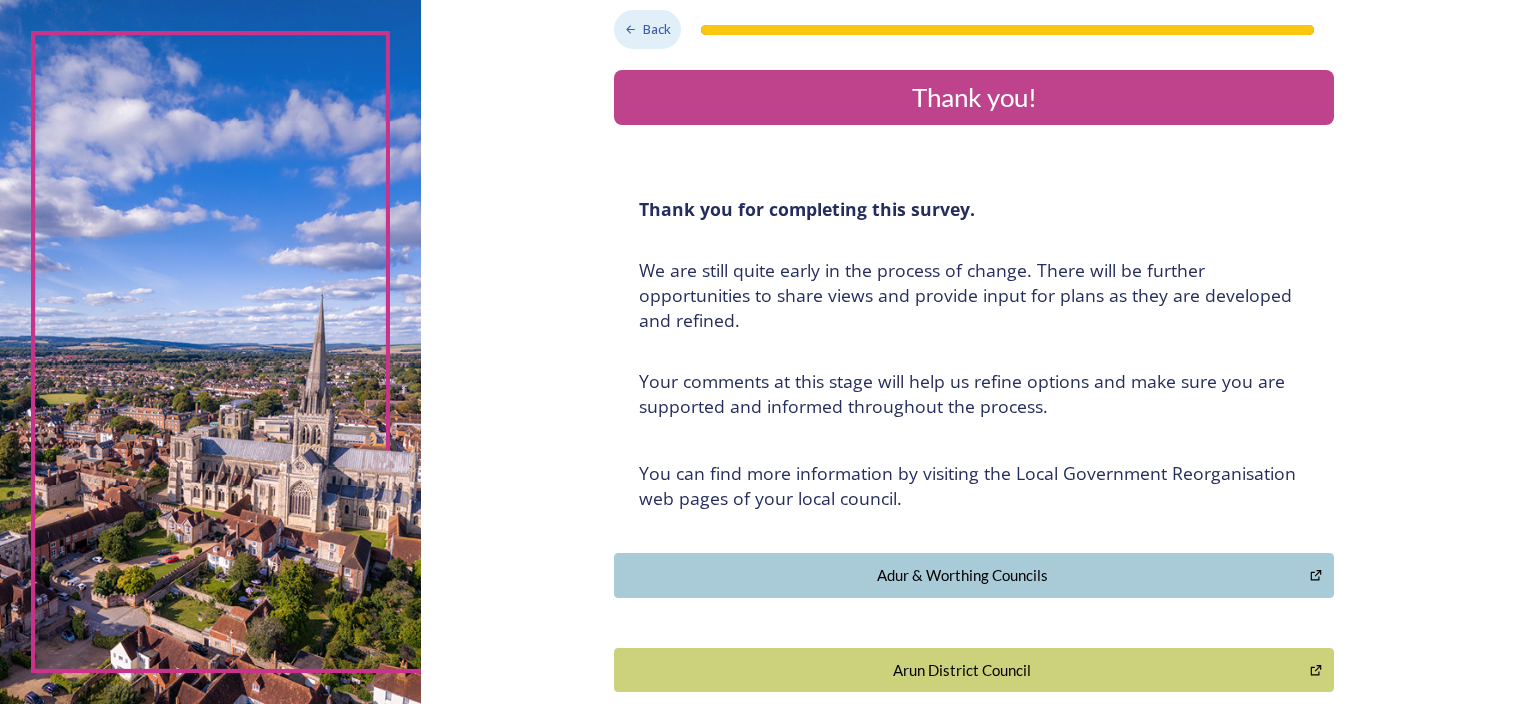 click 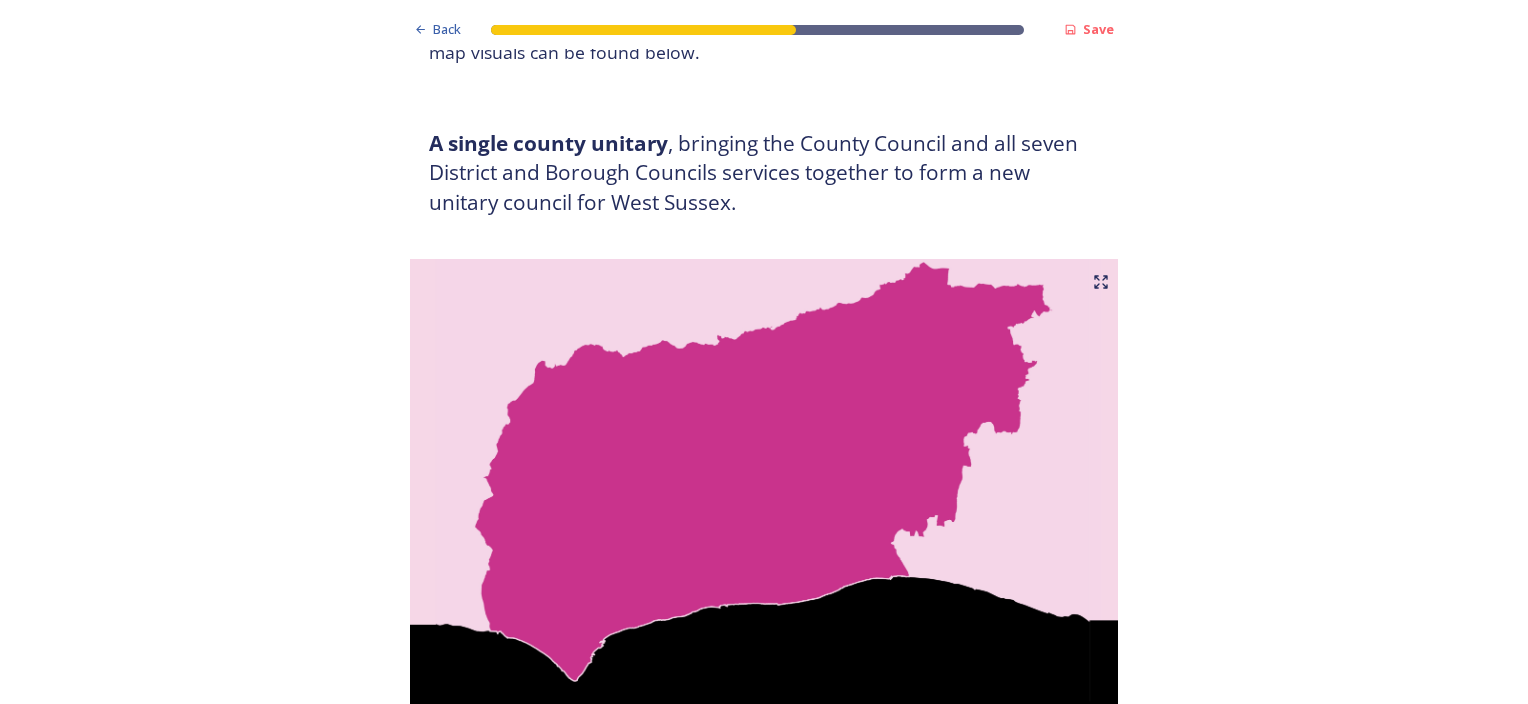 scroll, scrollTop: 0, scrollLeft: 0, axis: both 